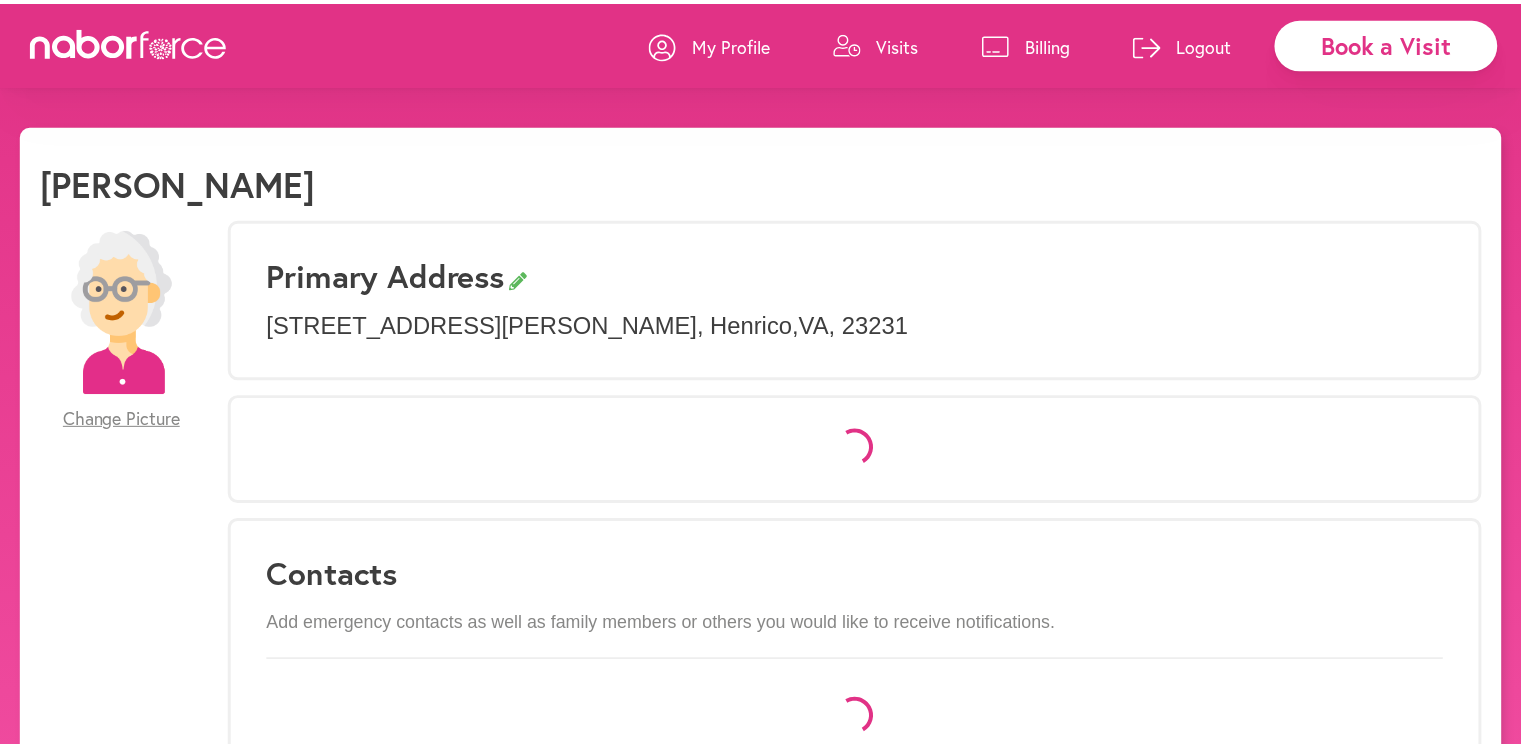 scroll, scrollTop: 0, scrollLeft: 0, axis: both 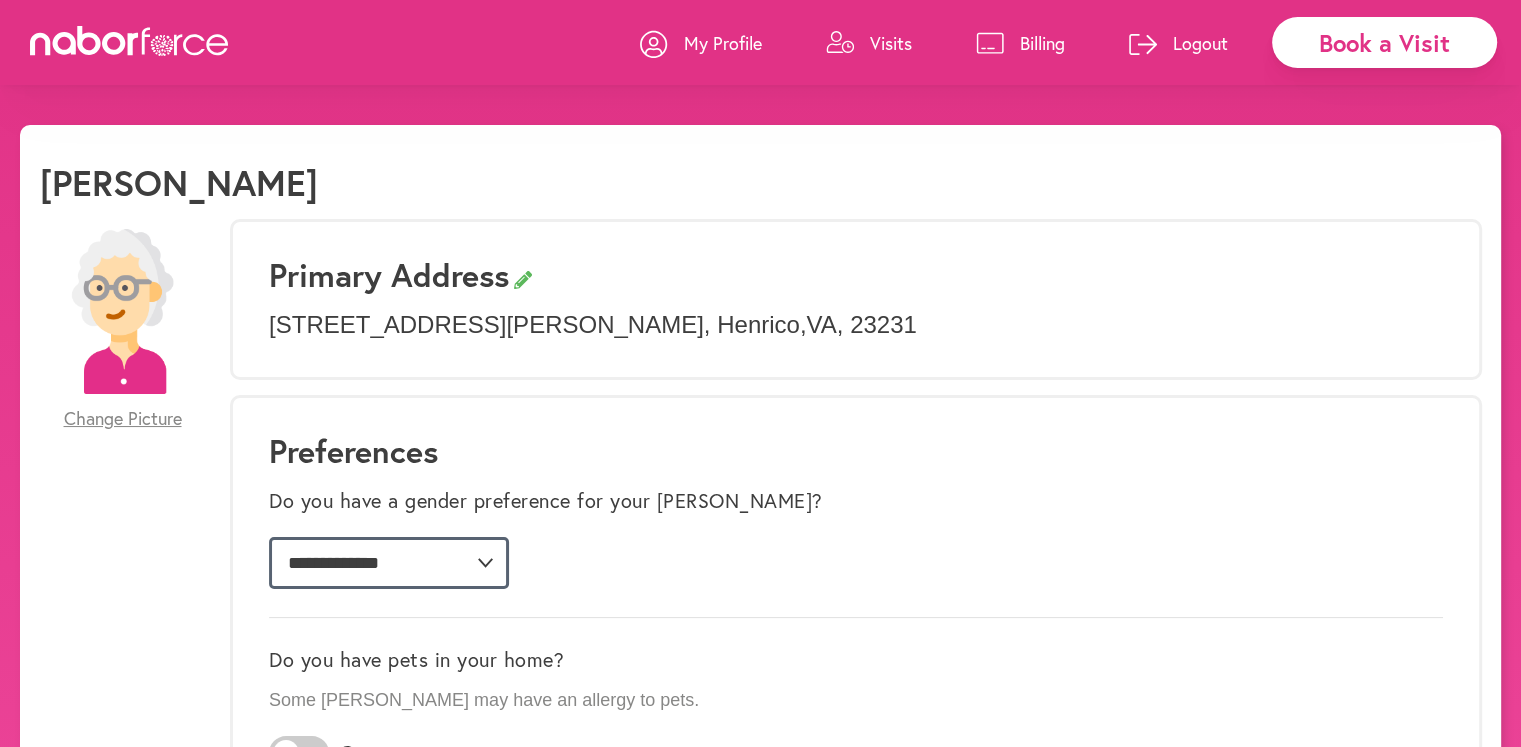click on "**********" at bounding box center (389, 563) 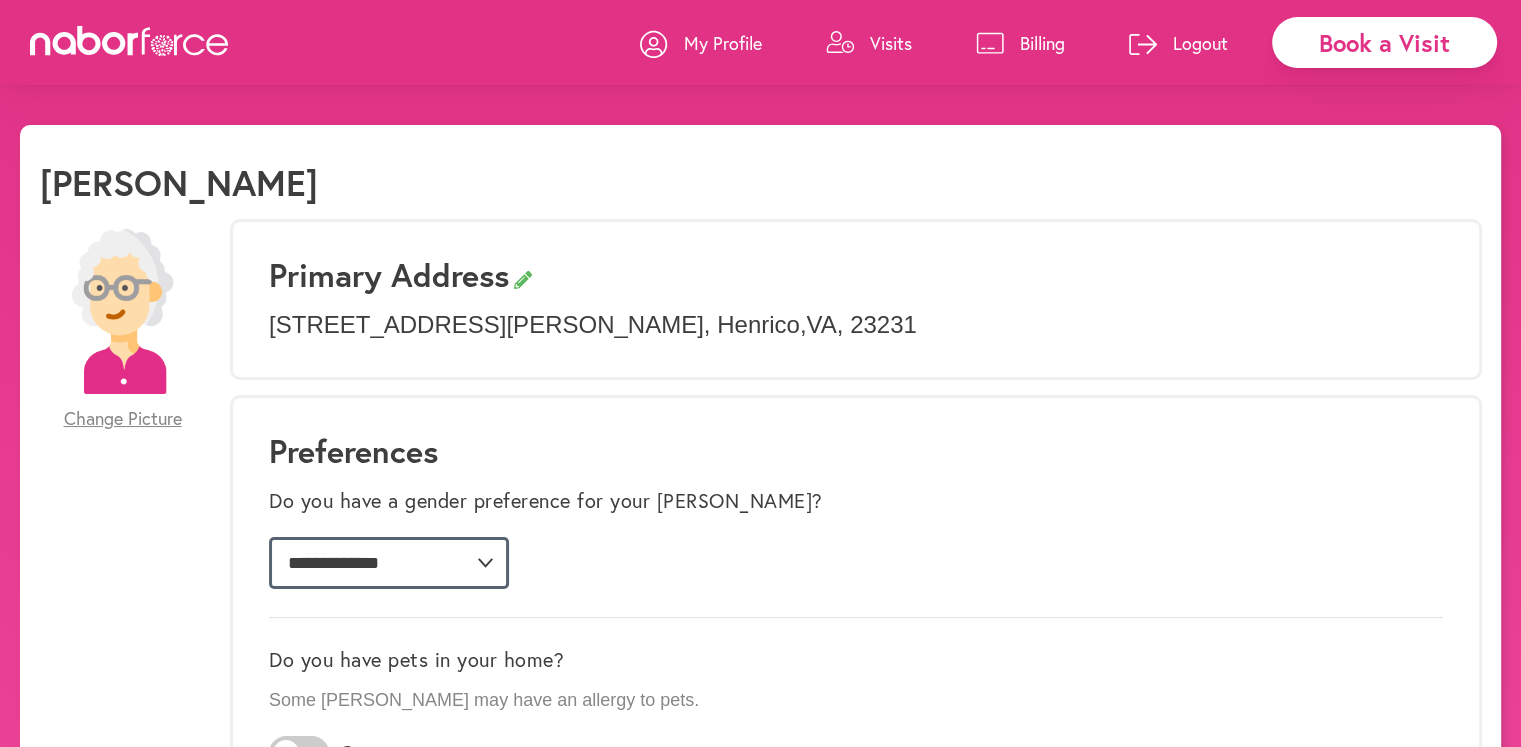 select on "*" 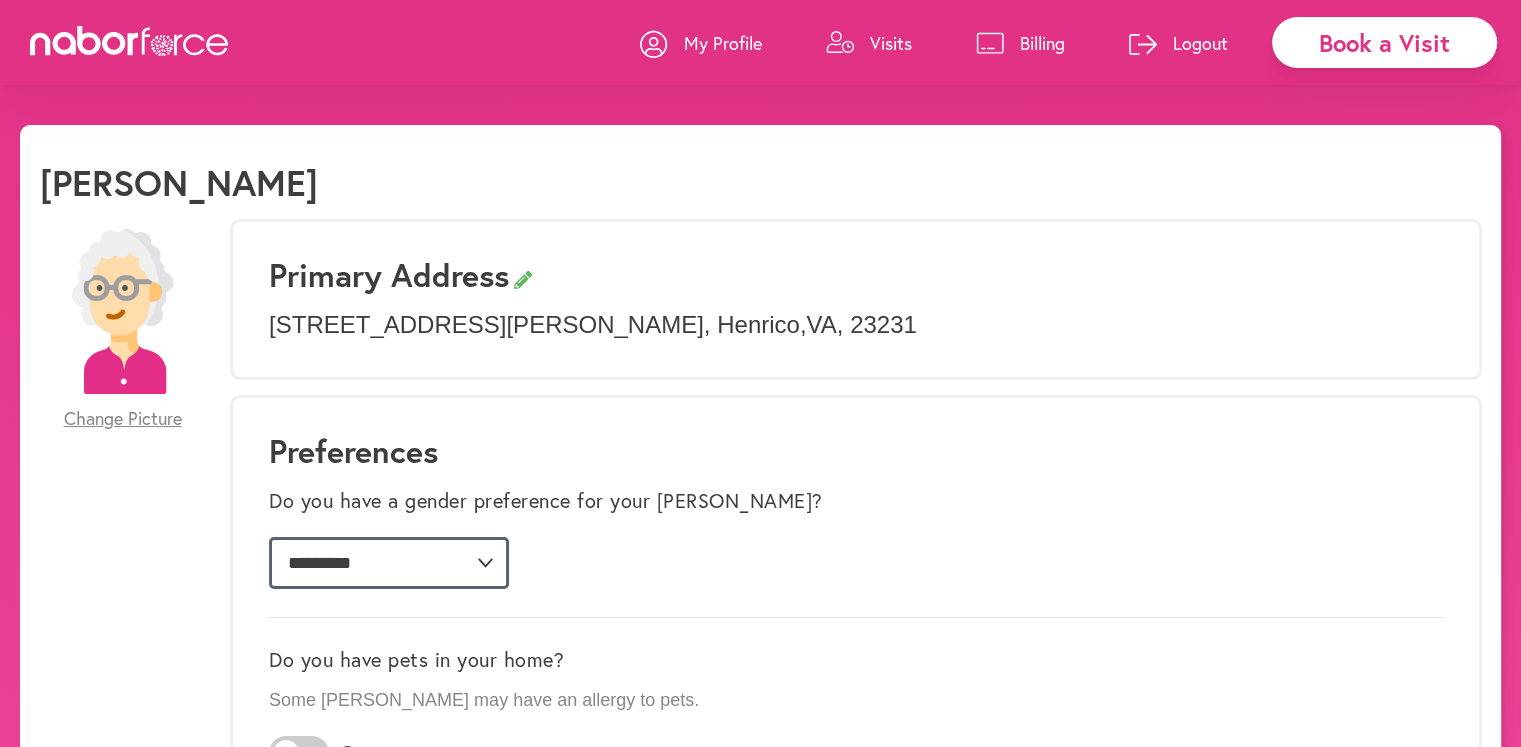 click on "**********" at bounding box center (389, 563) 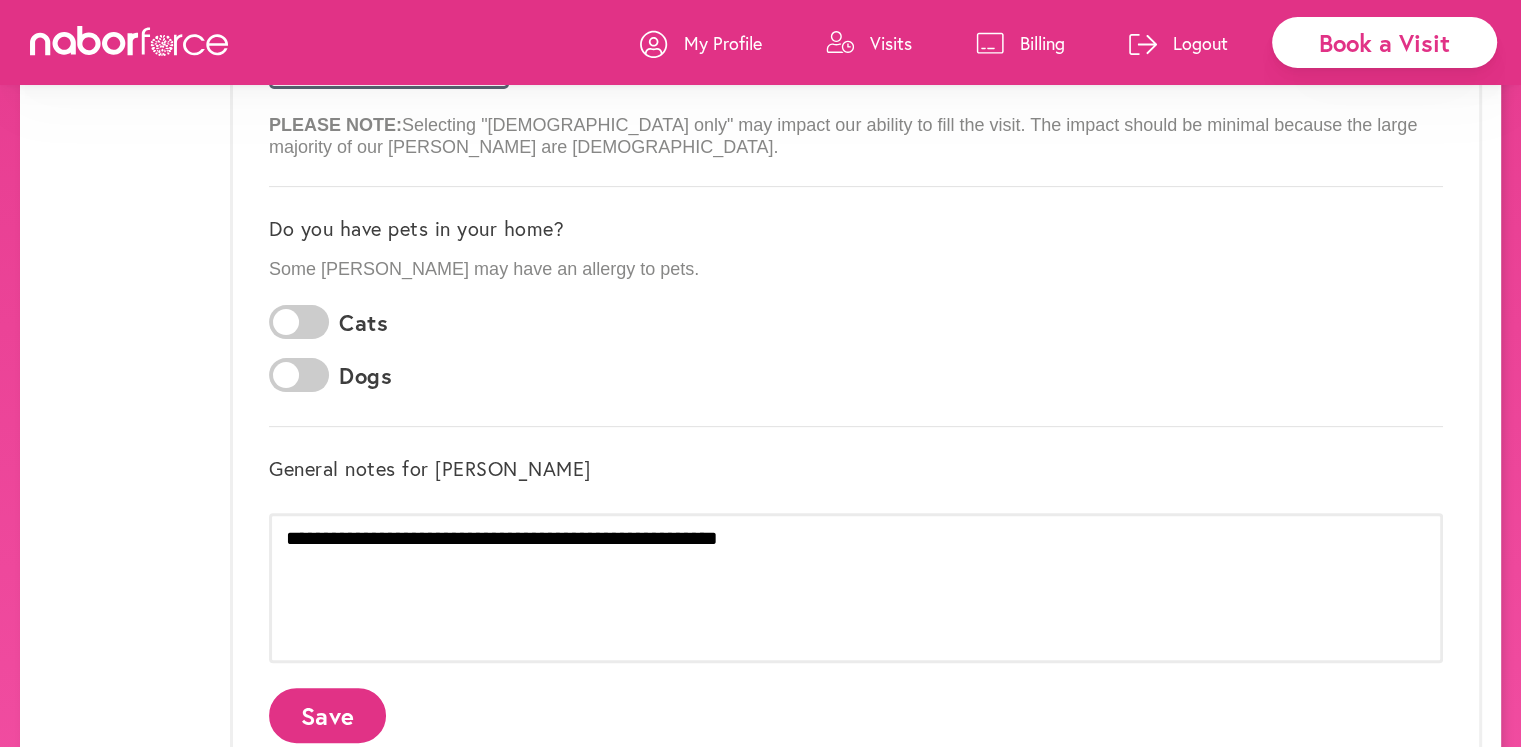 scroll, scrollTop: 600, scrollLeft: 0, axis: vertical 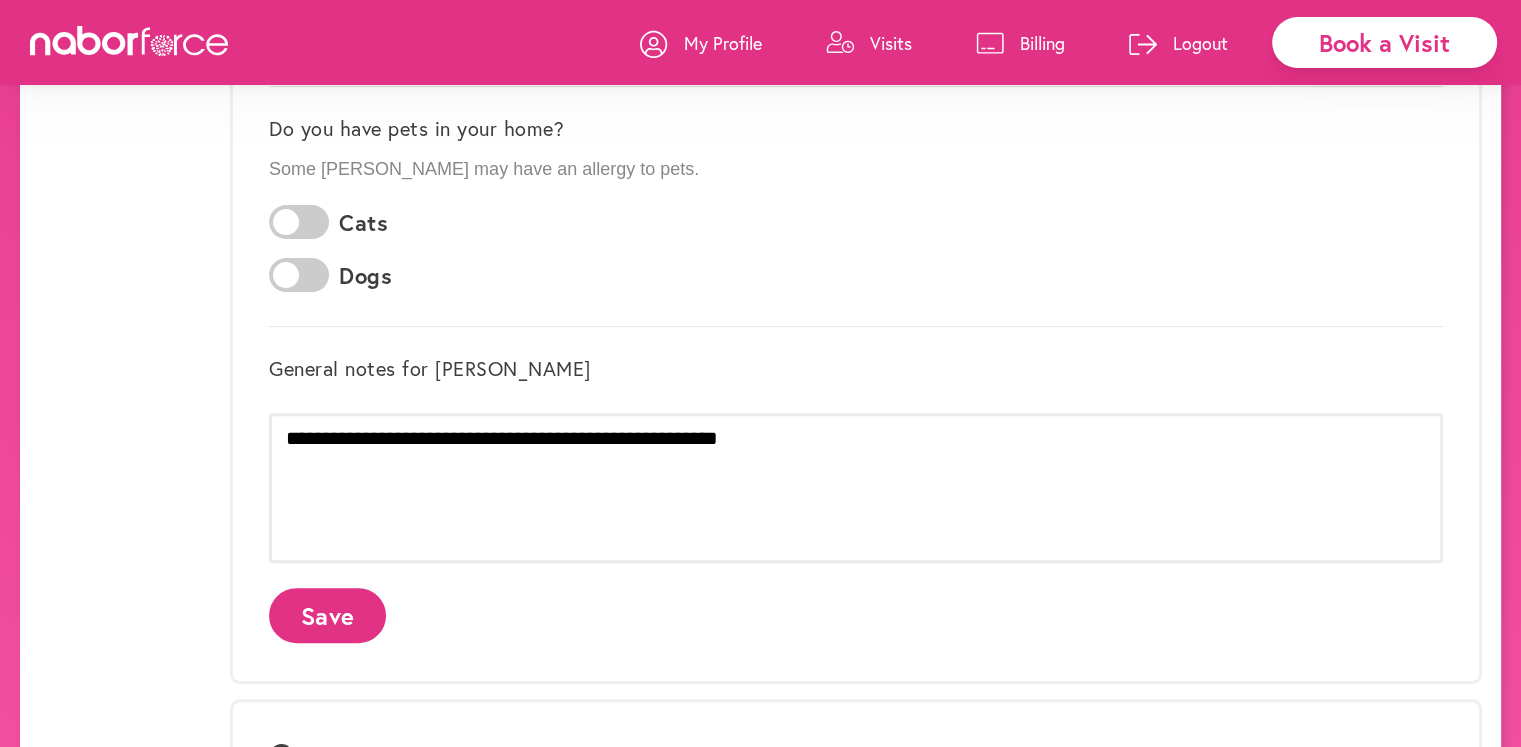 click on "Save" 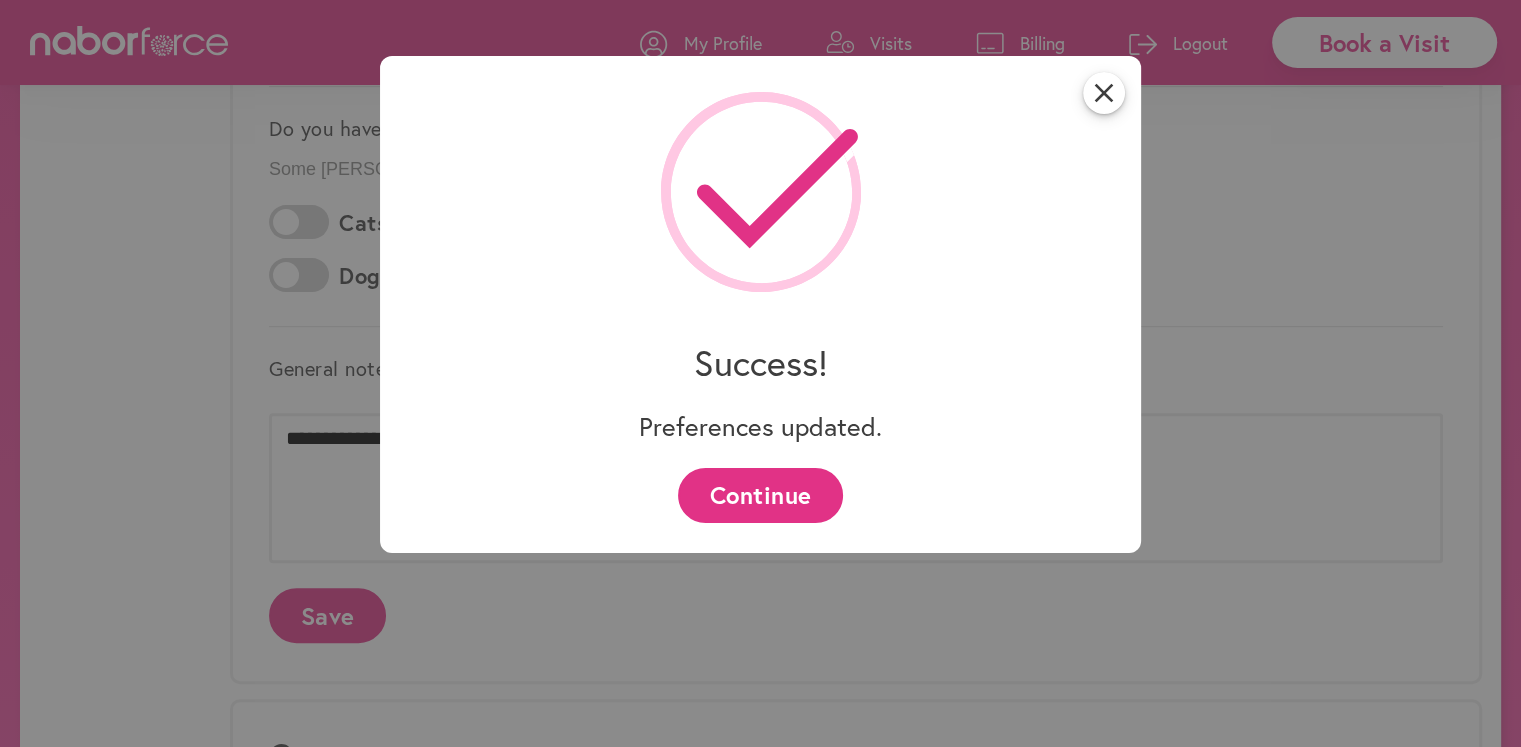 scroll, scrollTop: 0, scrollLeft: 0, axis: both 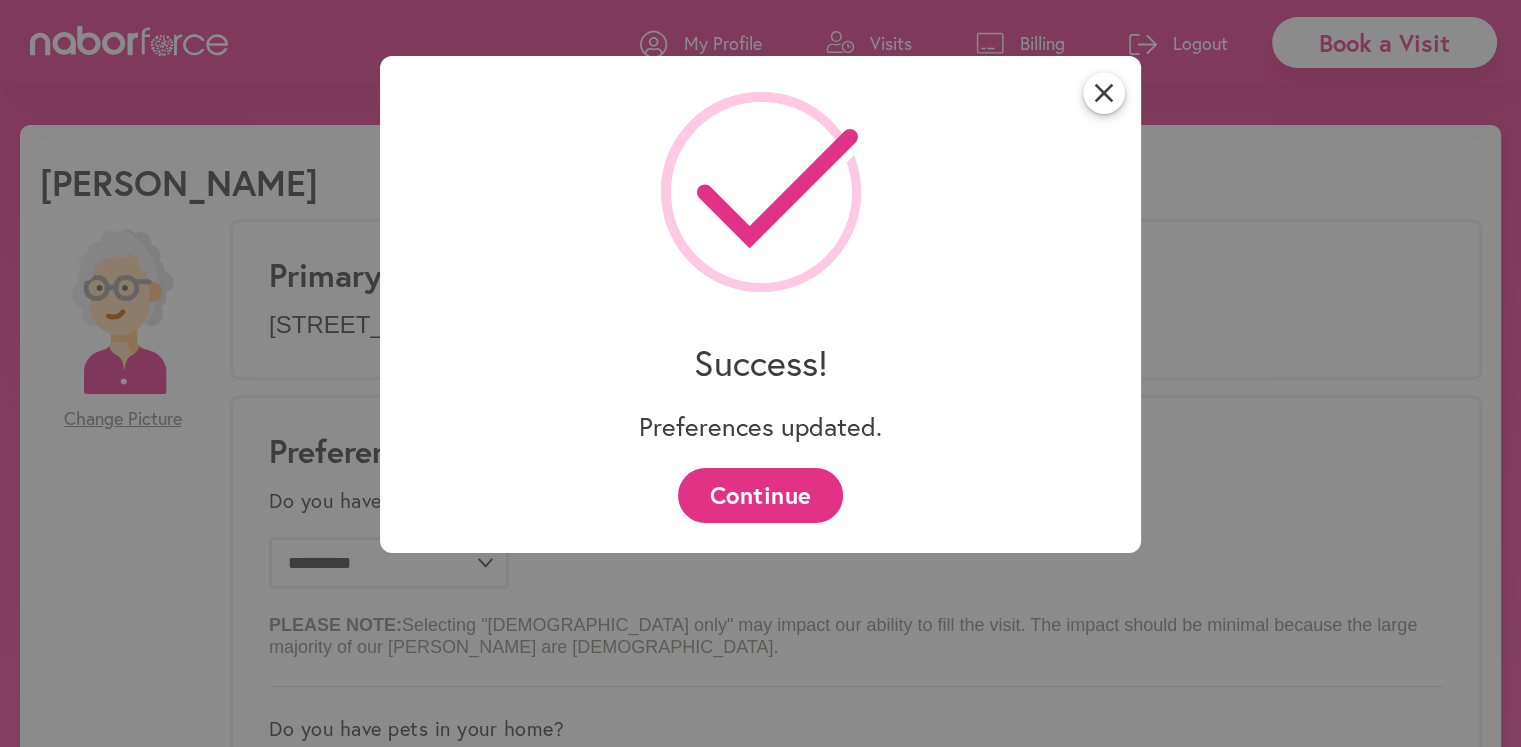 click on "Continue" at bounding box center (760, 495) 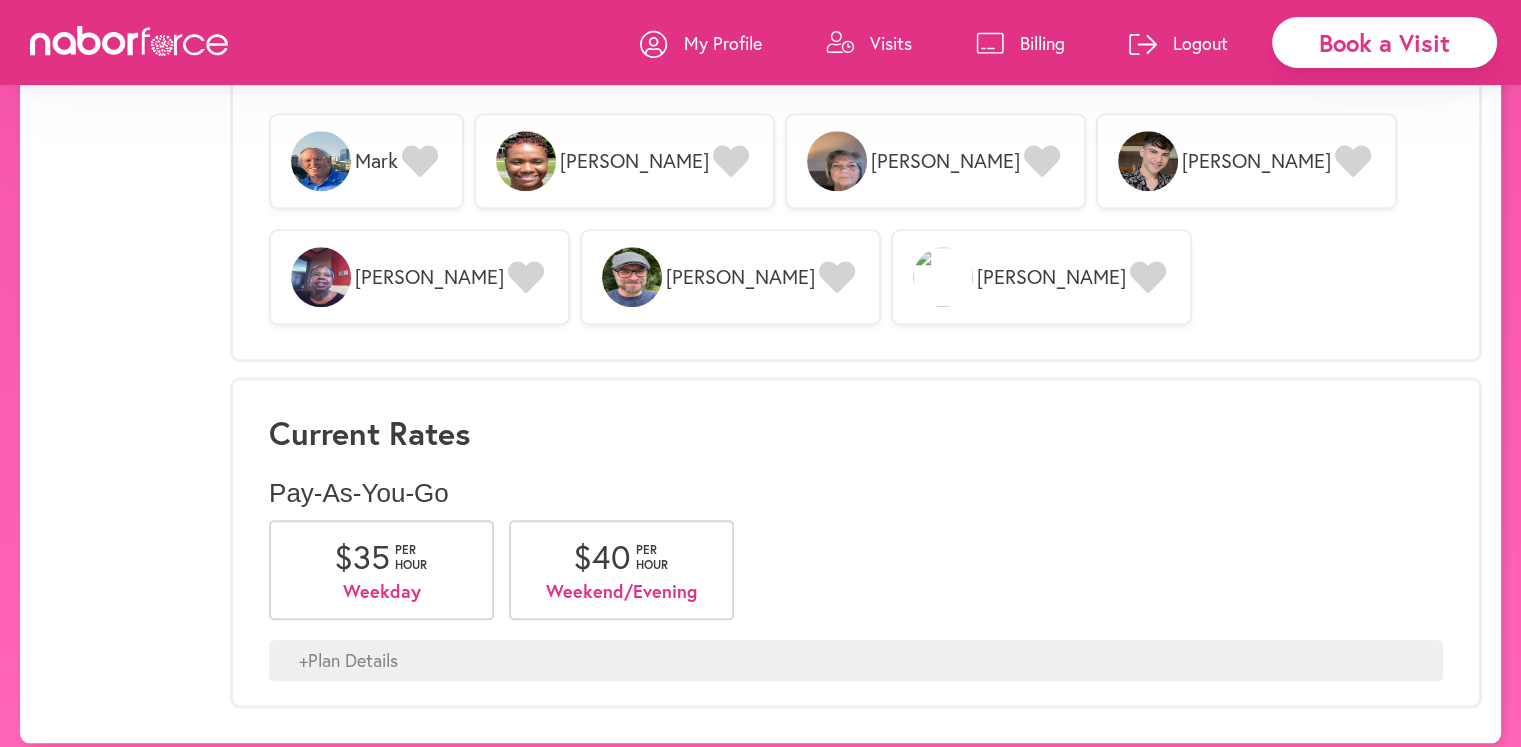 scroll, scrollTop: 1718, scrollLeft: 0, axis: vertical 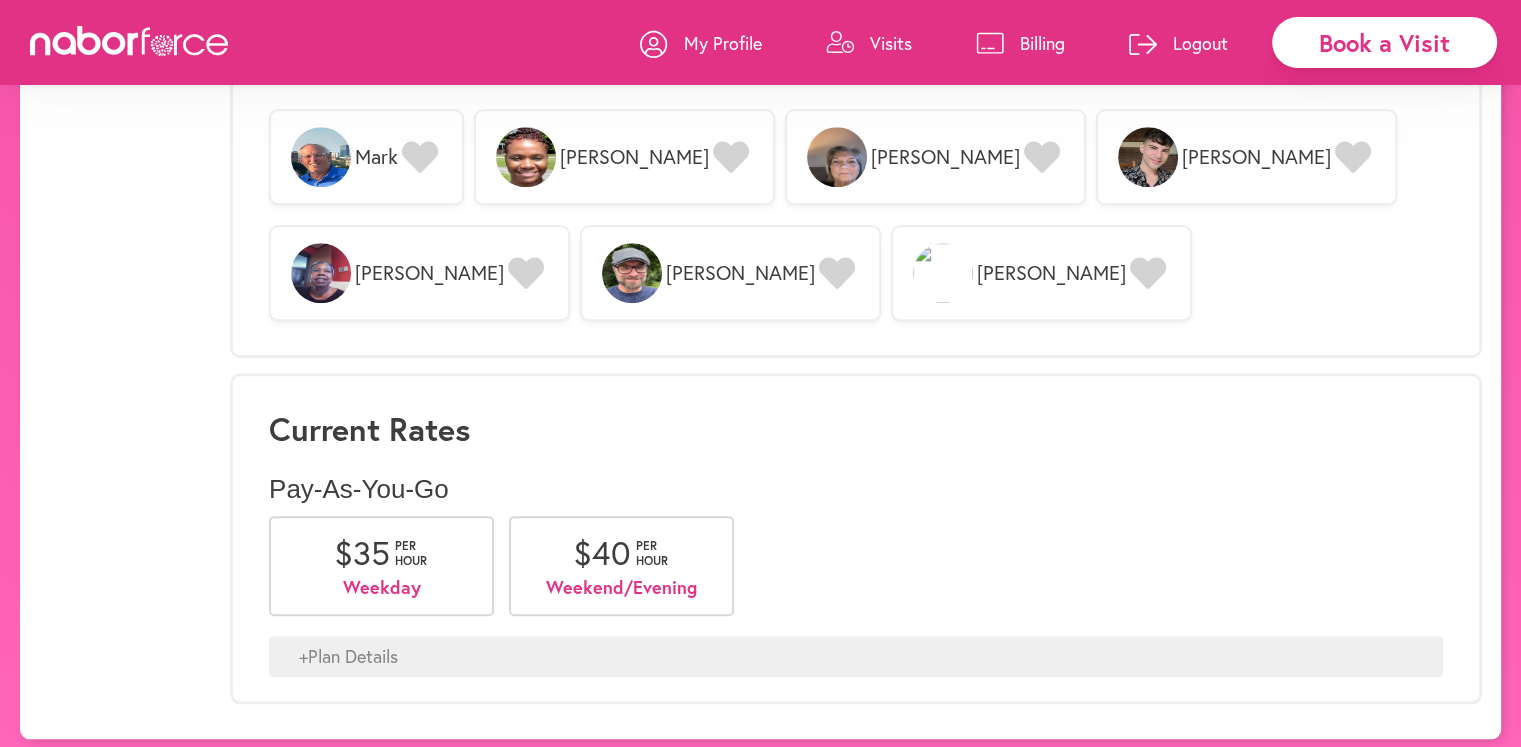 click on "+  Plan Details" at bounding box center (856, 657) 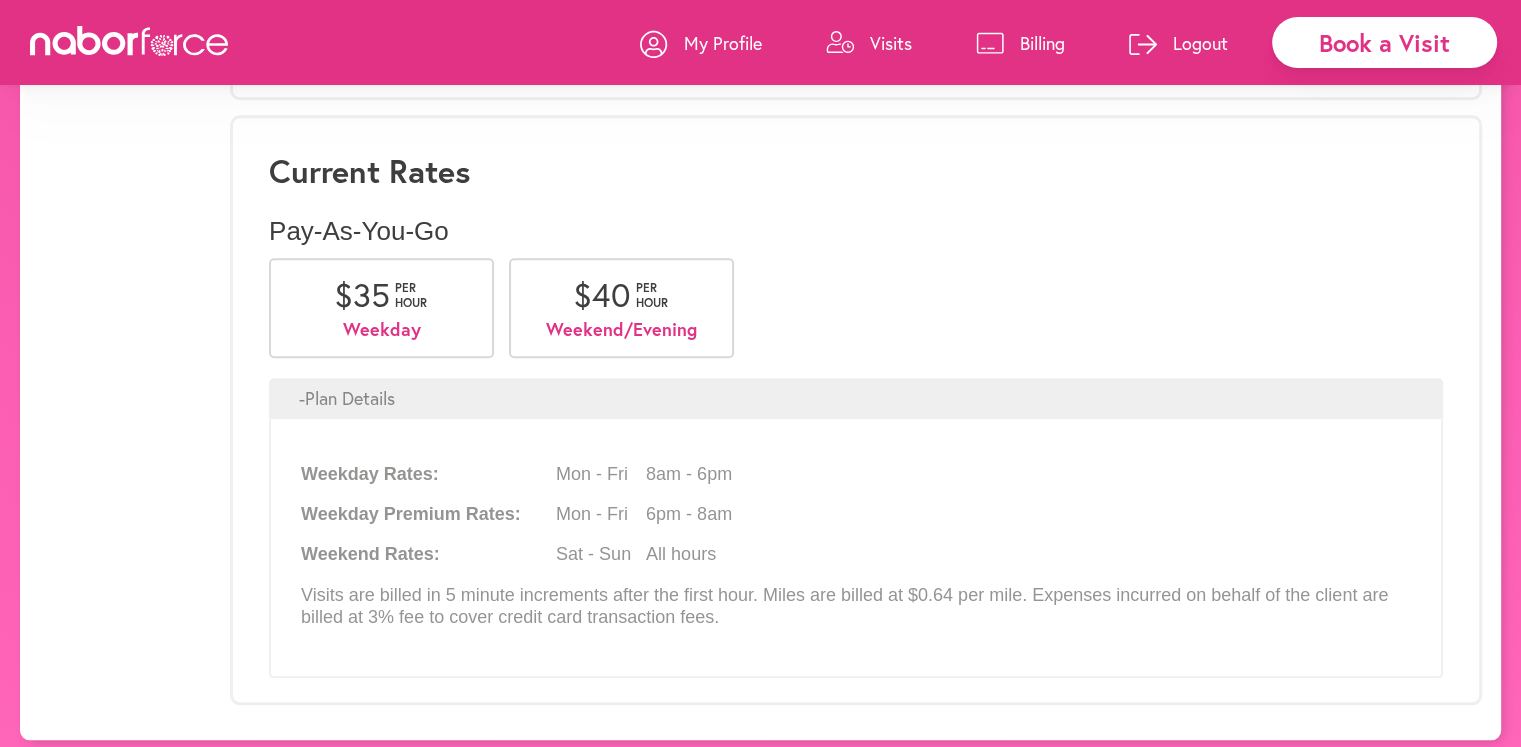 scroll, scrollTop: 1977, scrollLeft: 0, axis: vertical 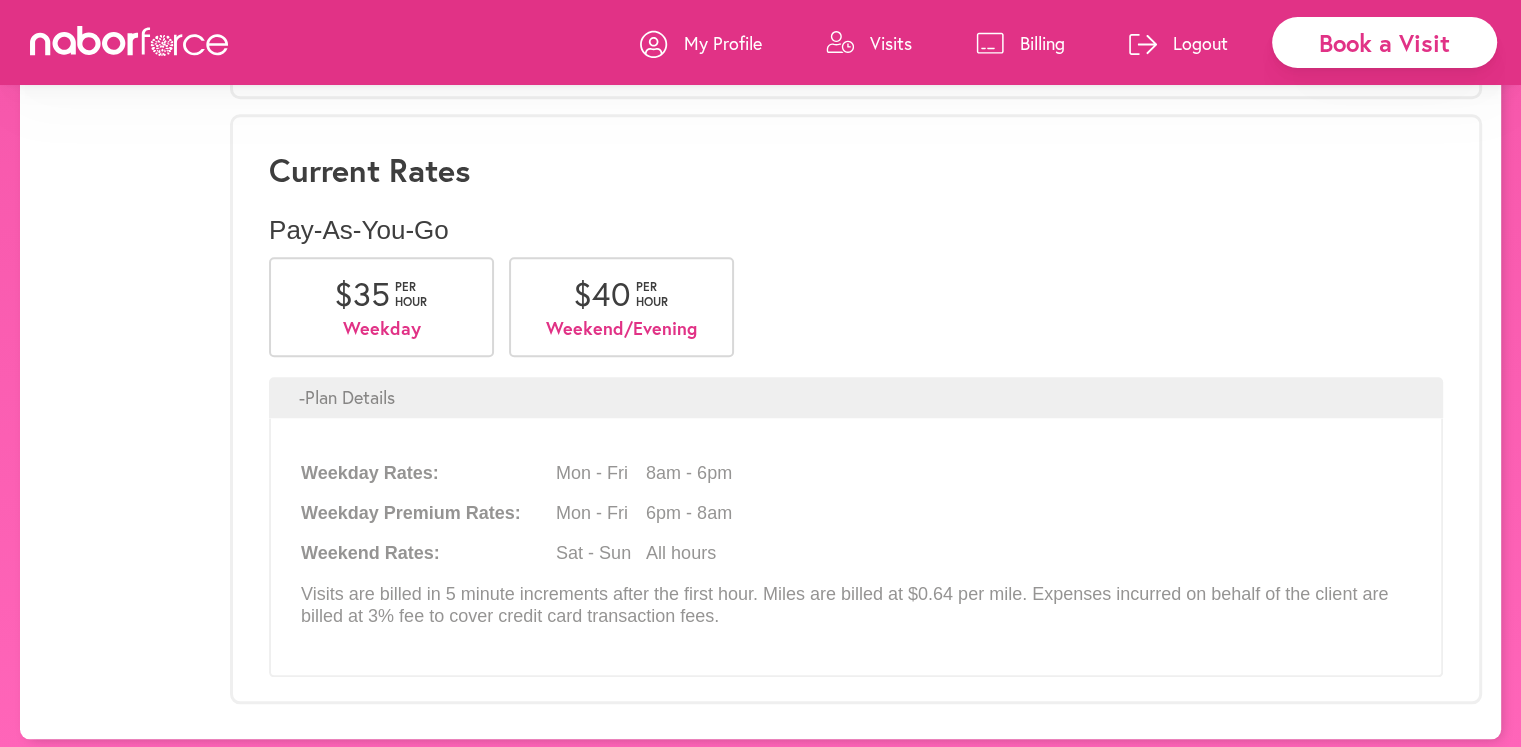 click on "Book a Visit" at bounding box center [1384, 42] 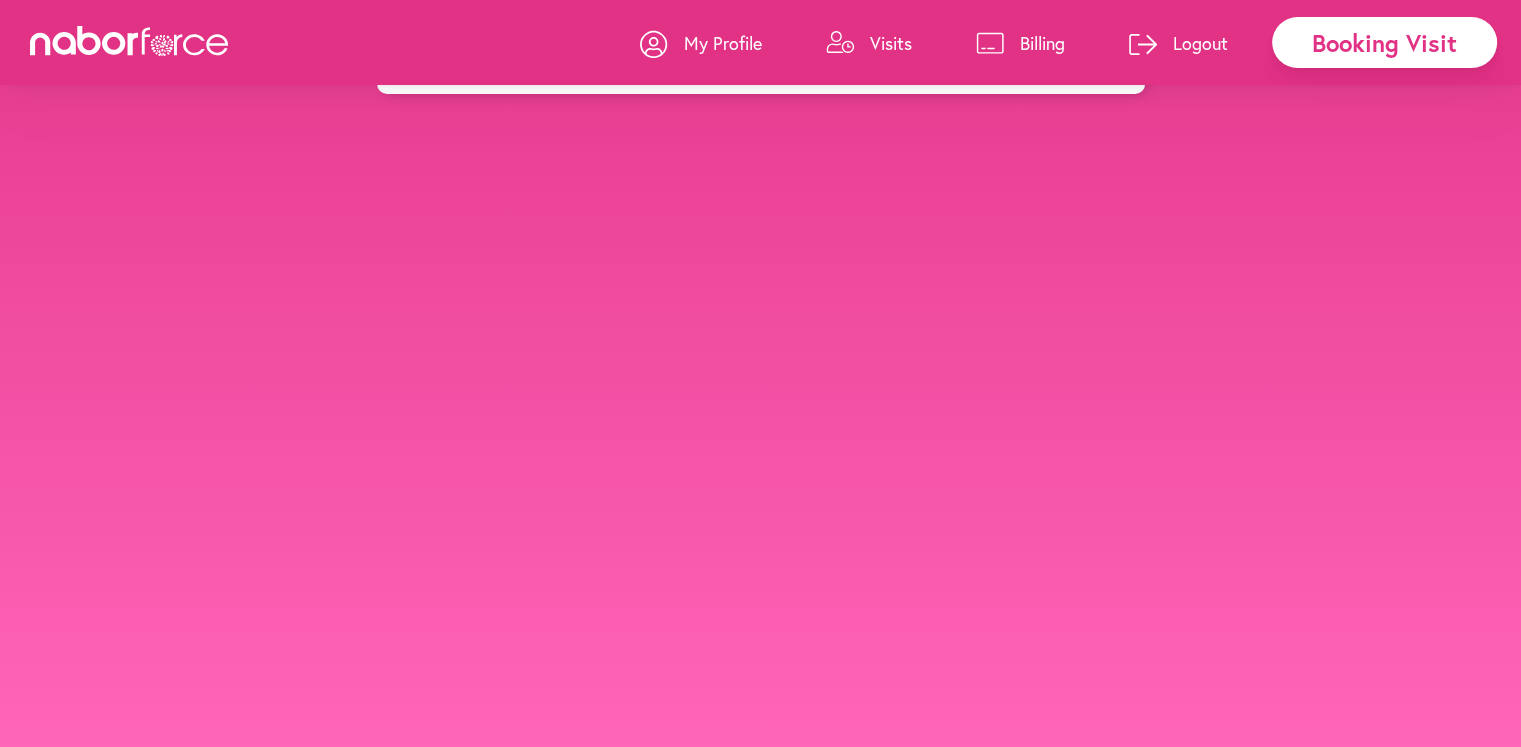 scroll, scrollTop: 0, scrollLeft: 0, axis: both 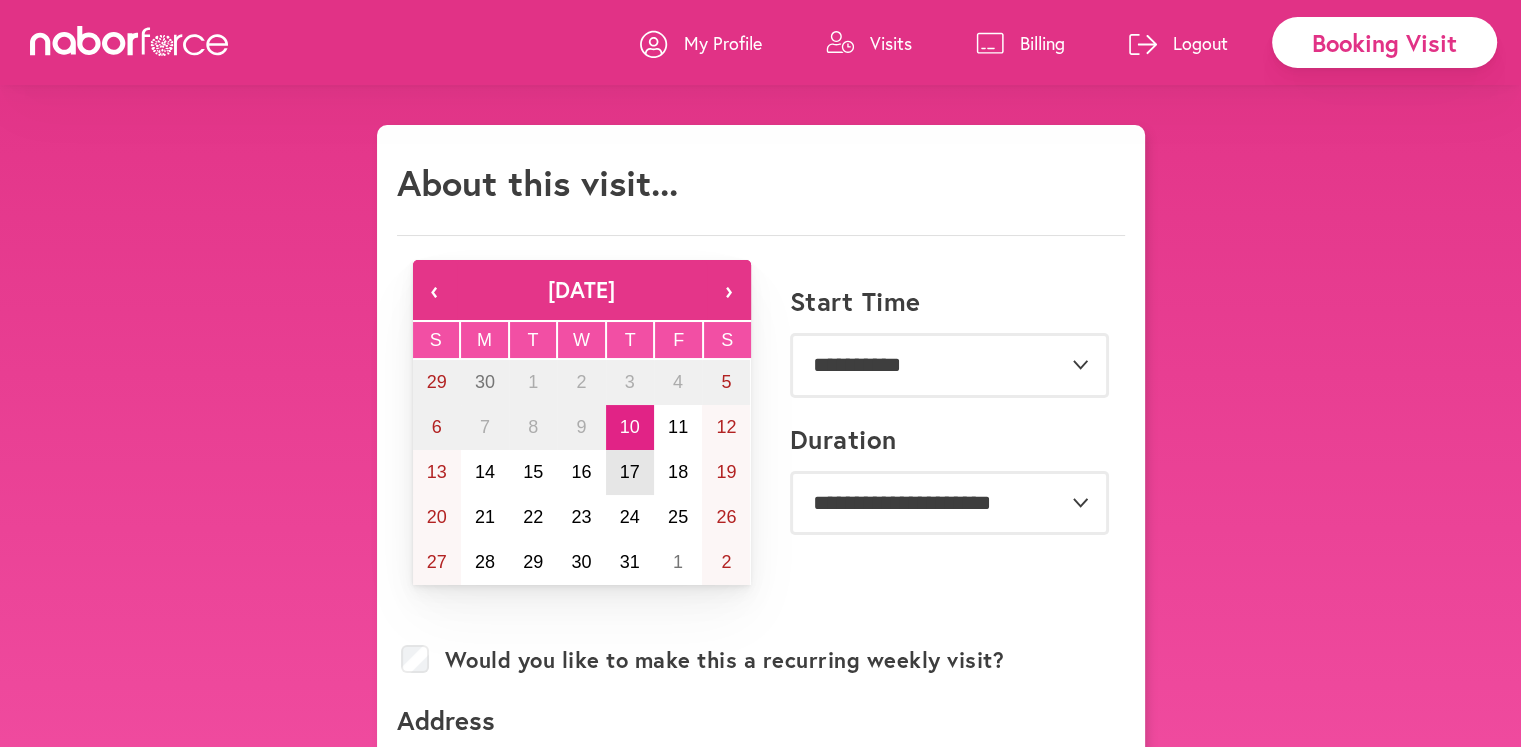 click on "17" at bounding box center (630, 472) 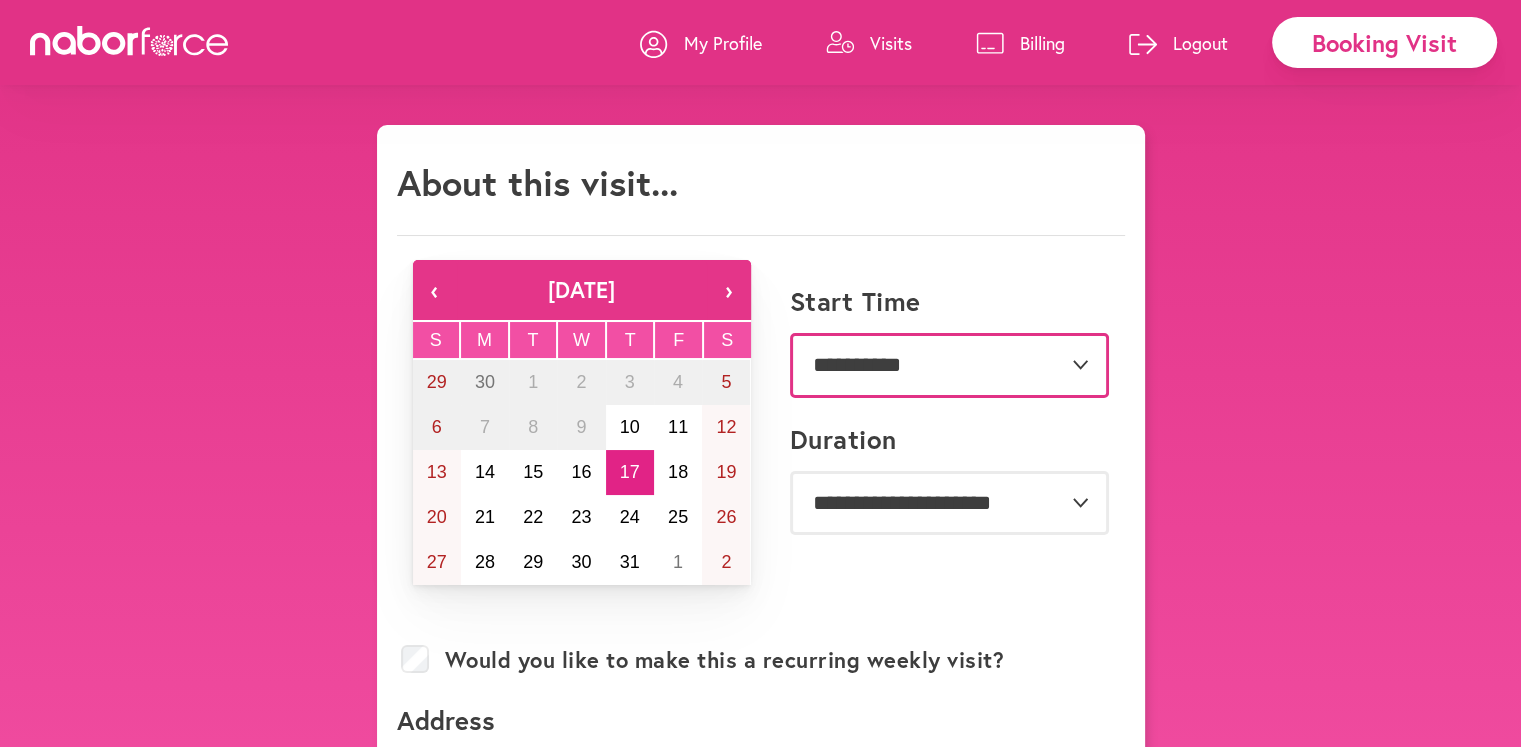click on "**********" at bounding box center (949, 365) 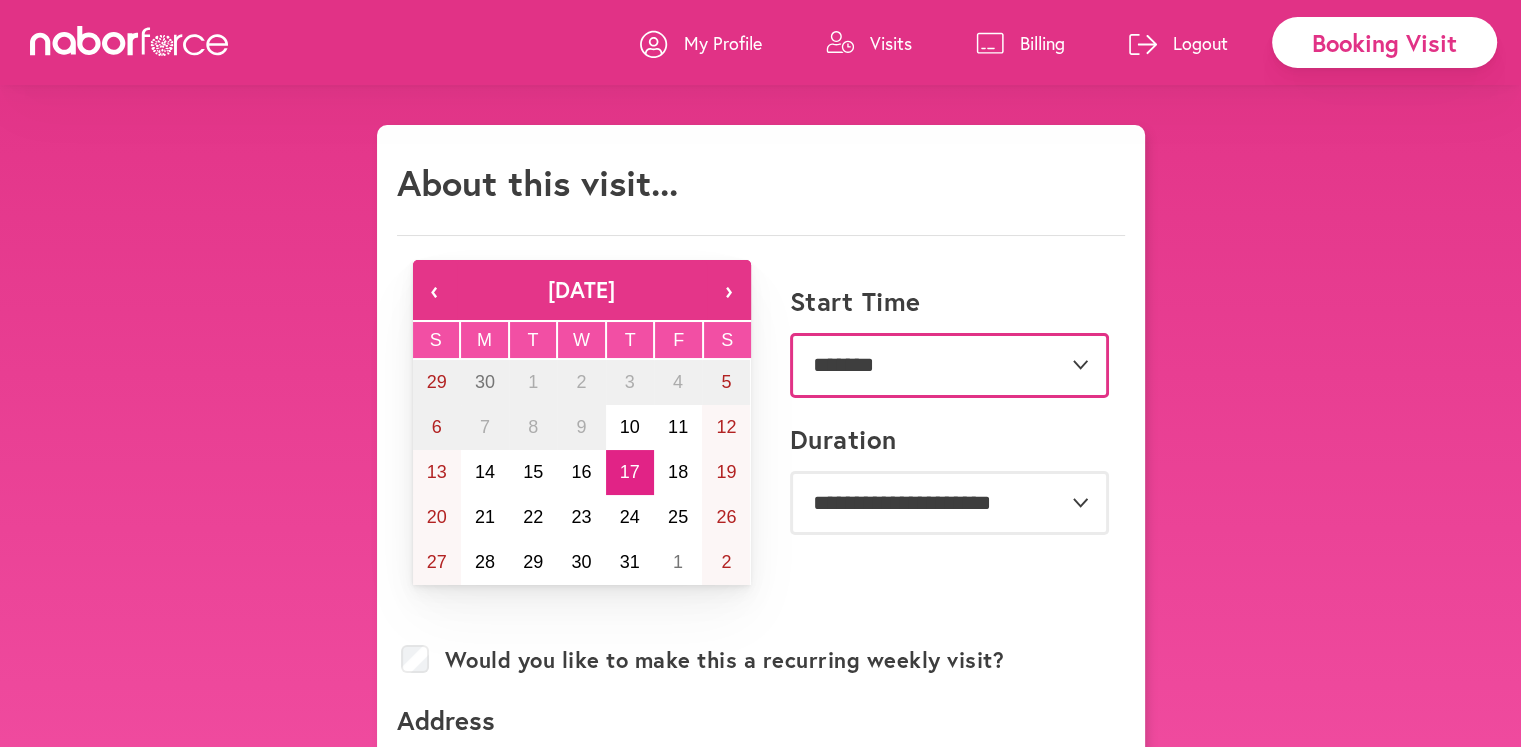 click on "**********" at bounding box center [949, 365] 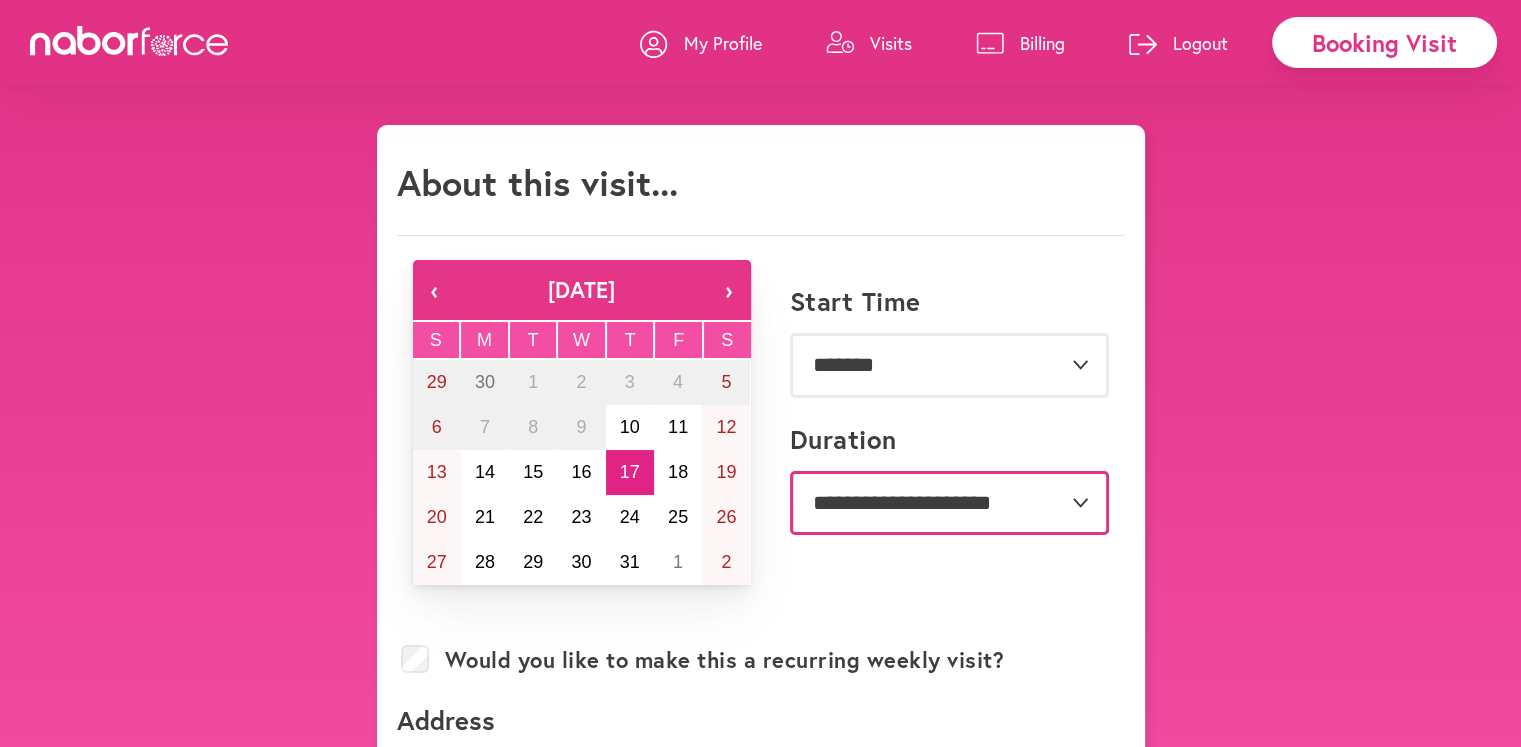 click on "**********" at bounding box center (949, 503) 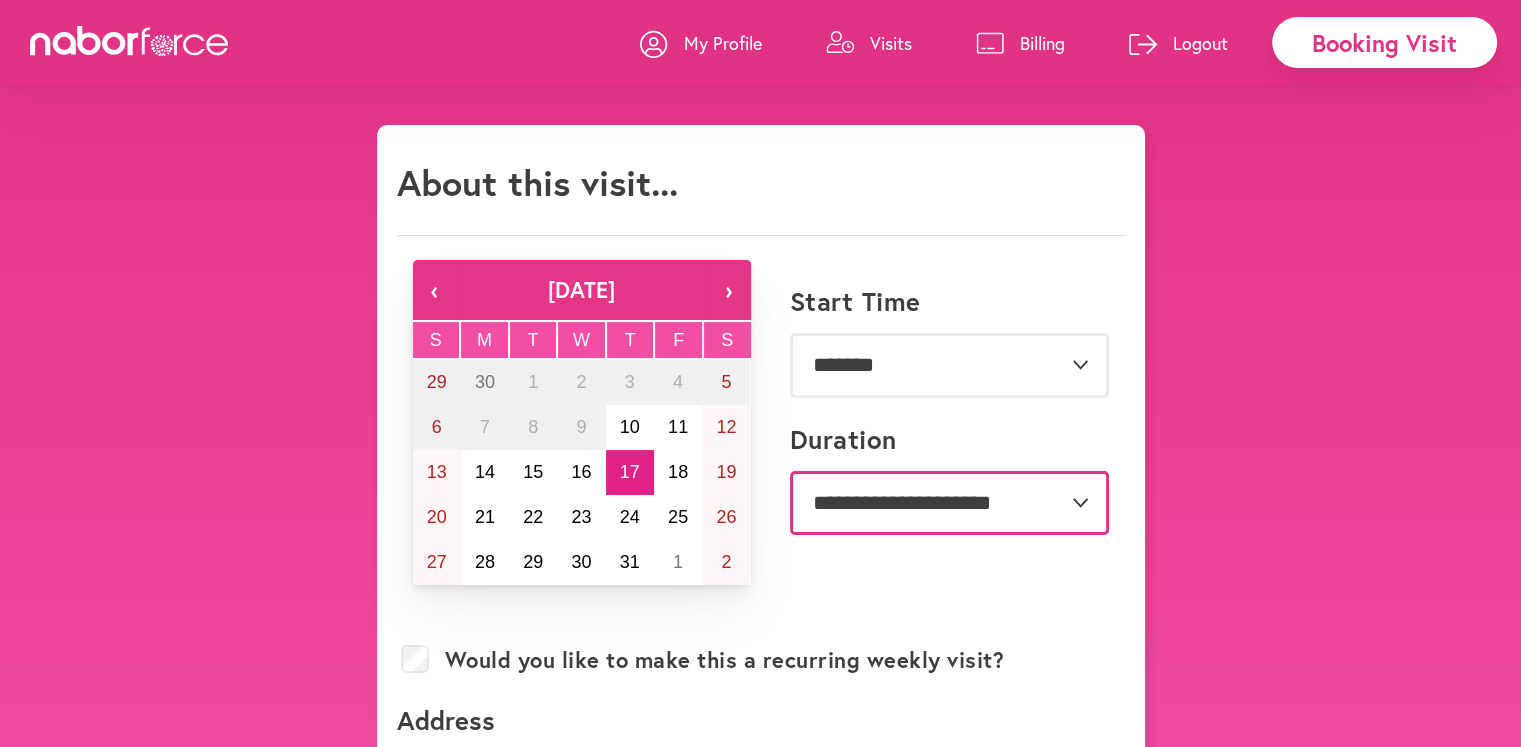 select on "***" 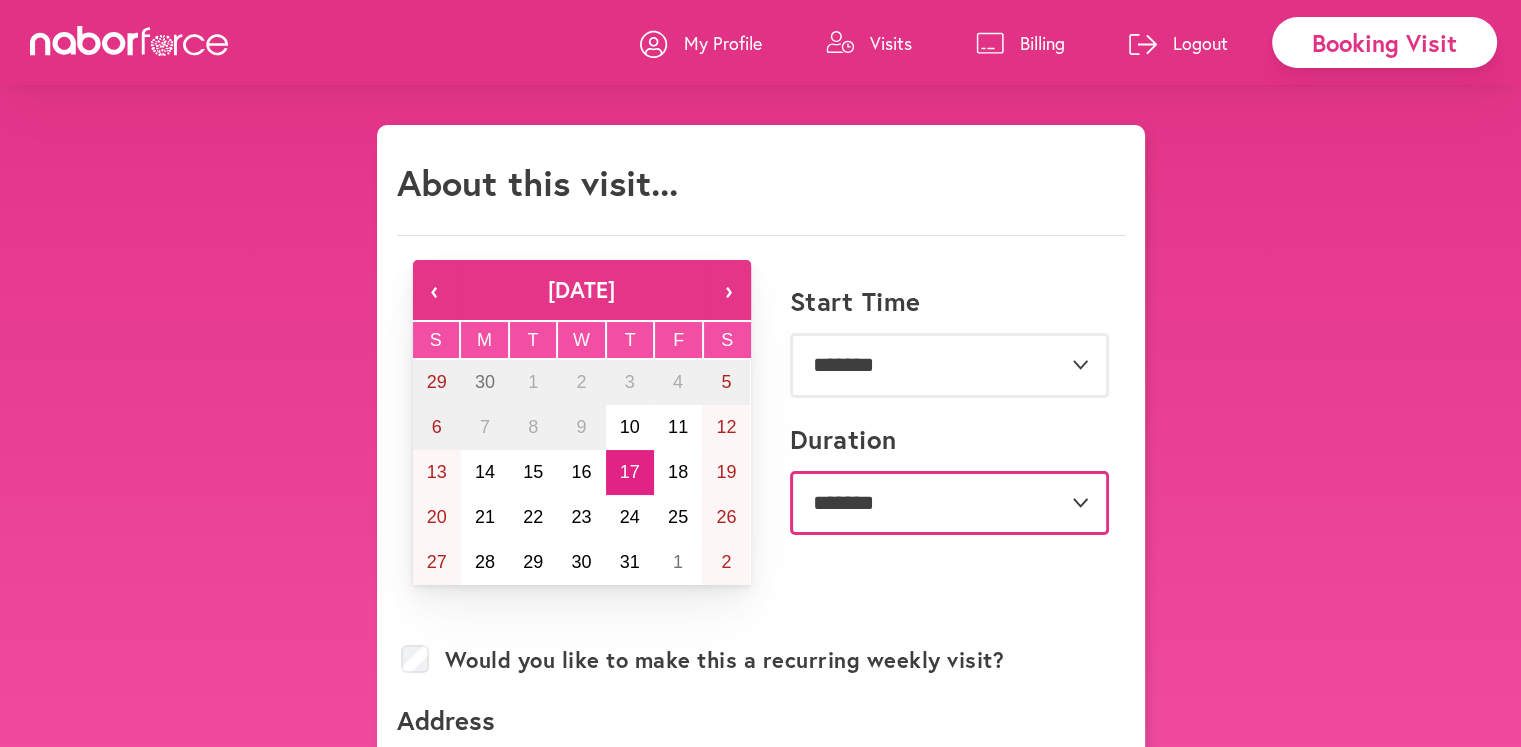 click on "**********" at bounding box center [949, 503] 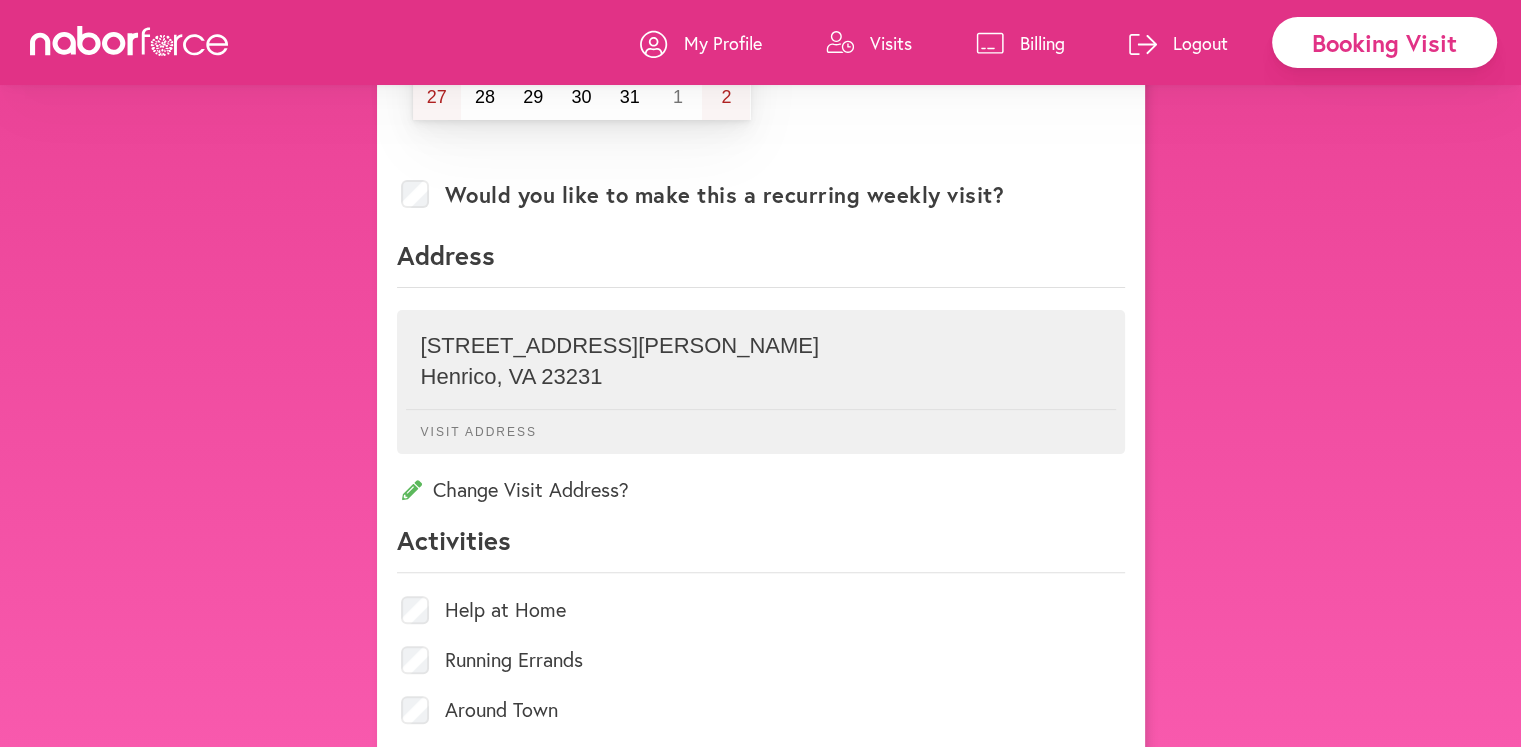 scroll, scrollTop: 500, scrollLeft: 0, axis: vertical 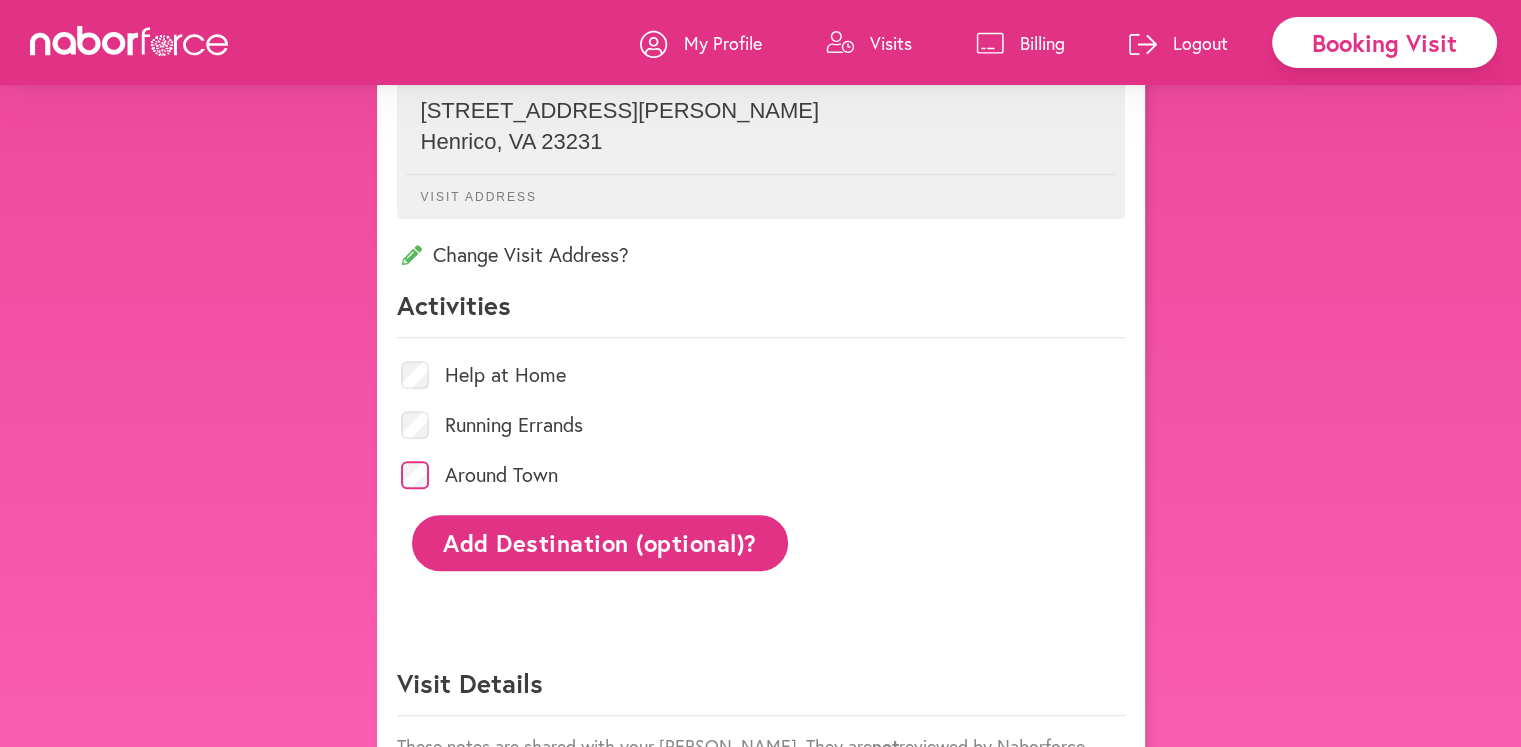 click on "Add Destination (optional)?" 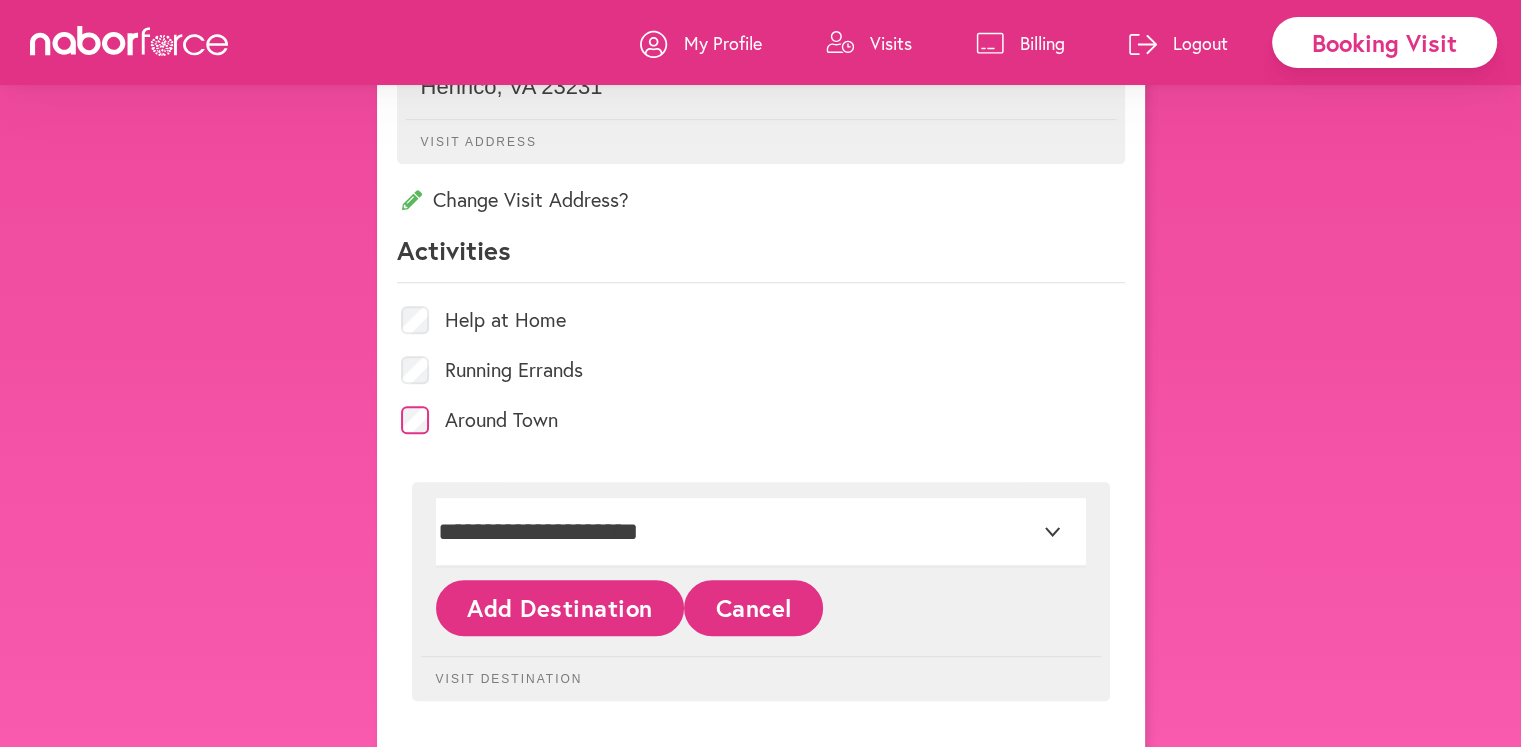 scroll, scrollTop: 800, scrollLeft: 0, axis: vertical 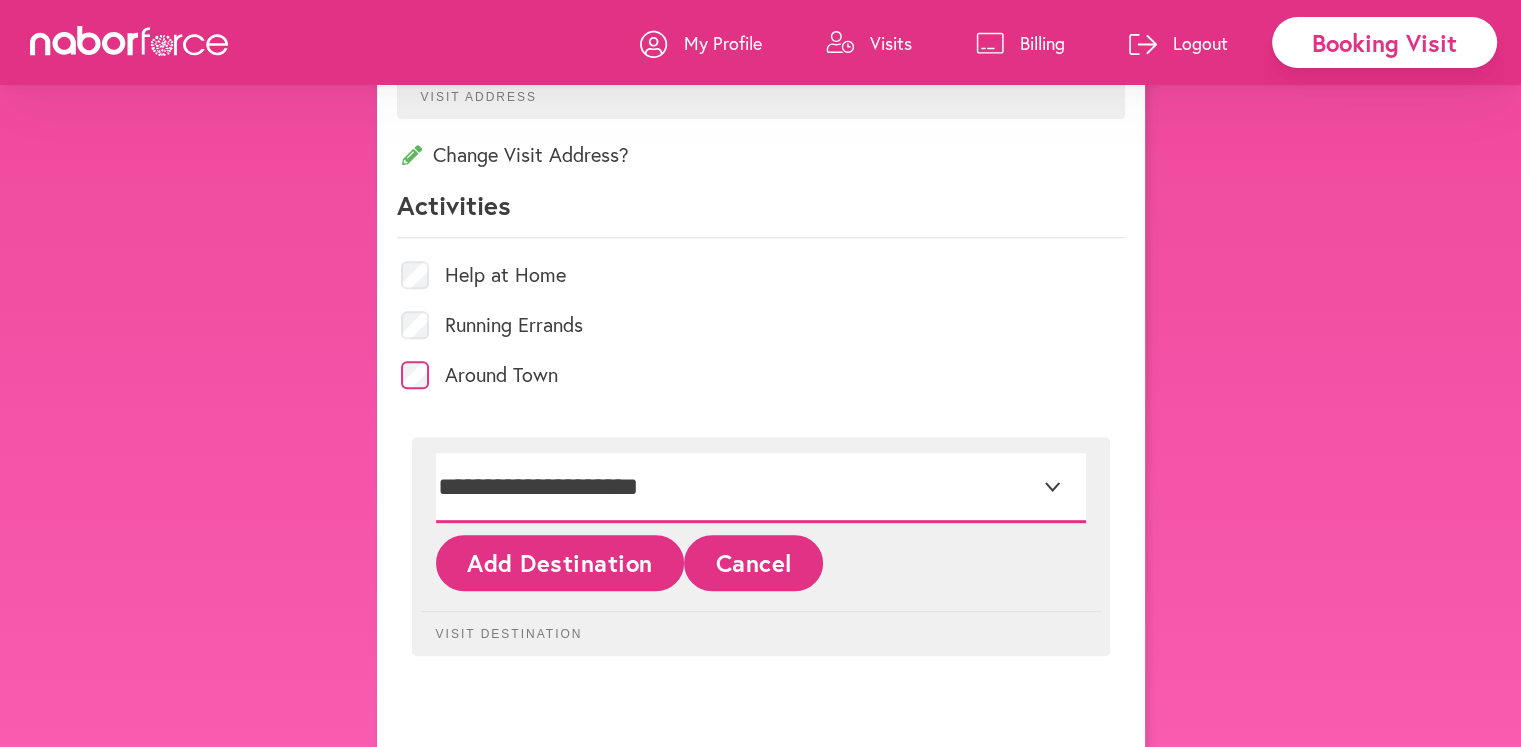 click on "**********" at bounding box center [761, 488] 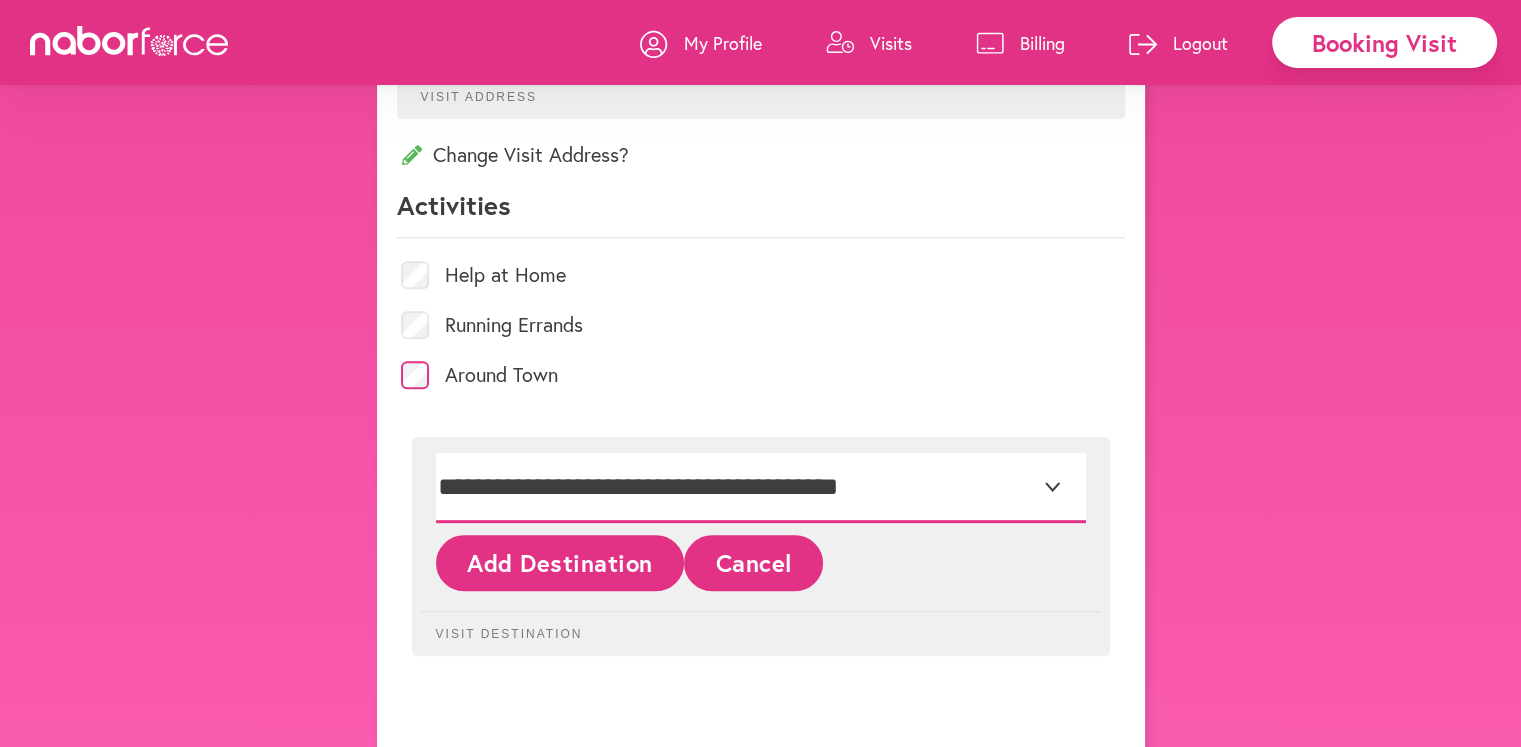 click on "**********" at bounding box center (761, 488) 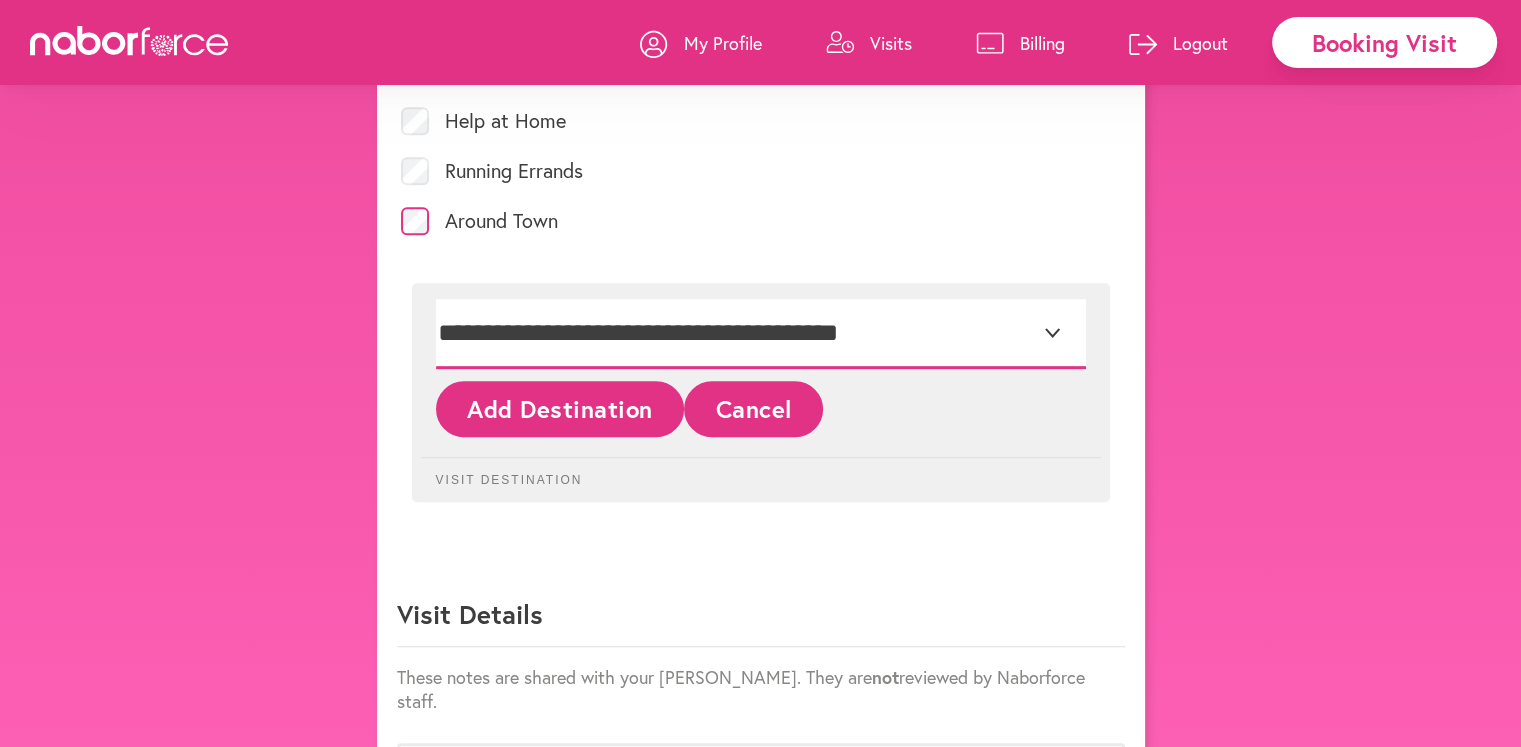 scroll, scrollTop: 1000, scrollLeft: 0, axis: vertical 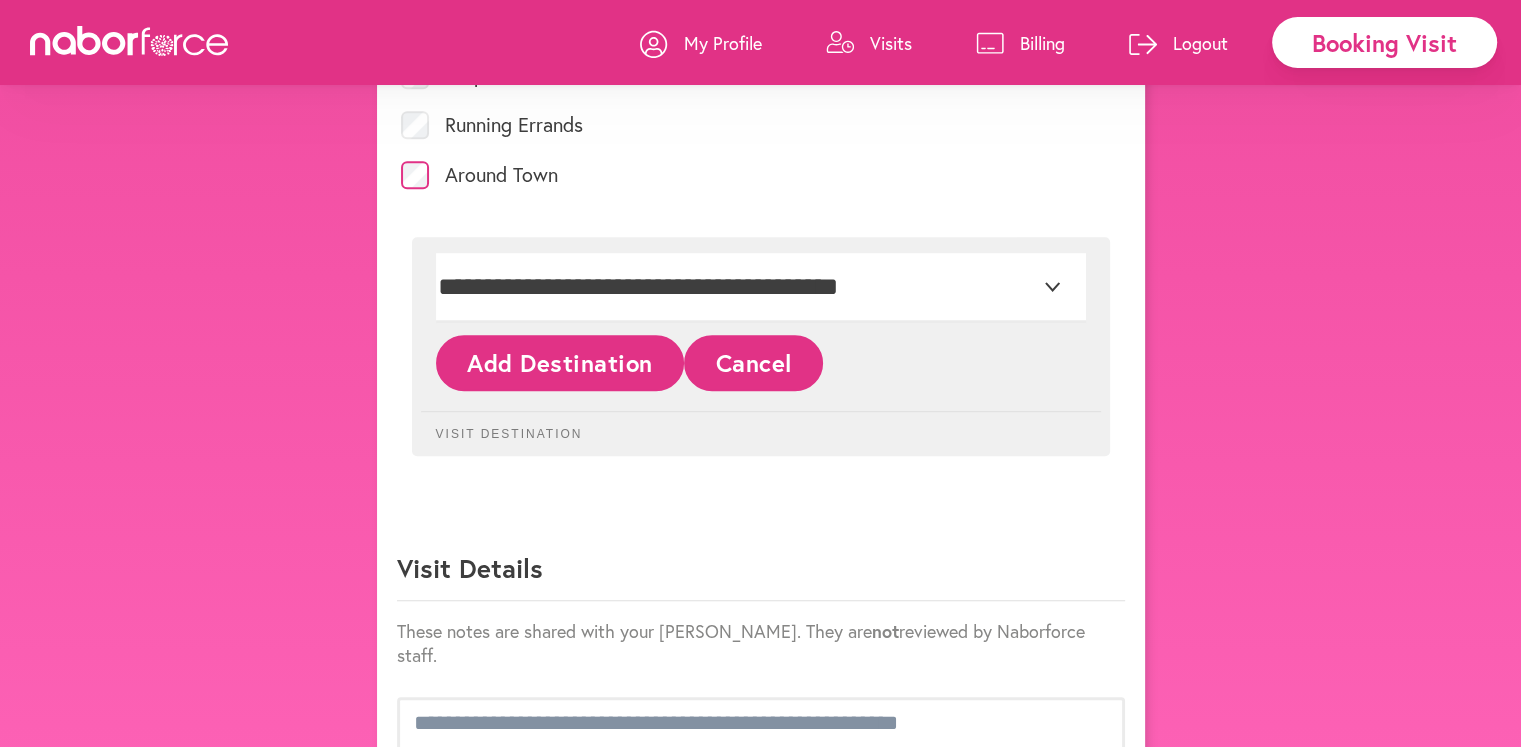 click on "Visit Destination" 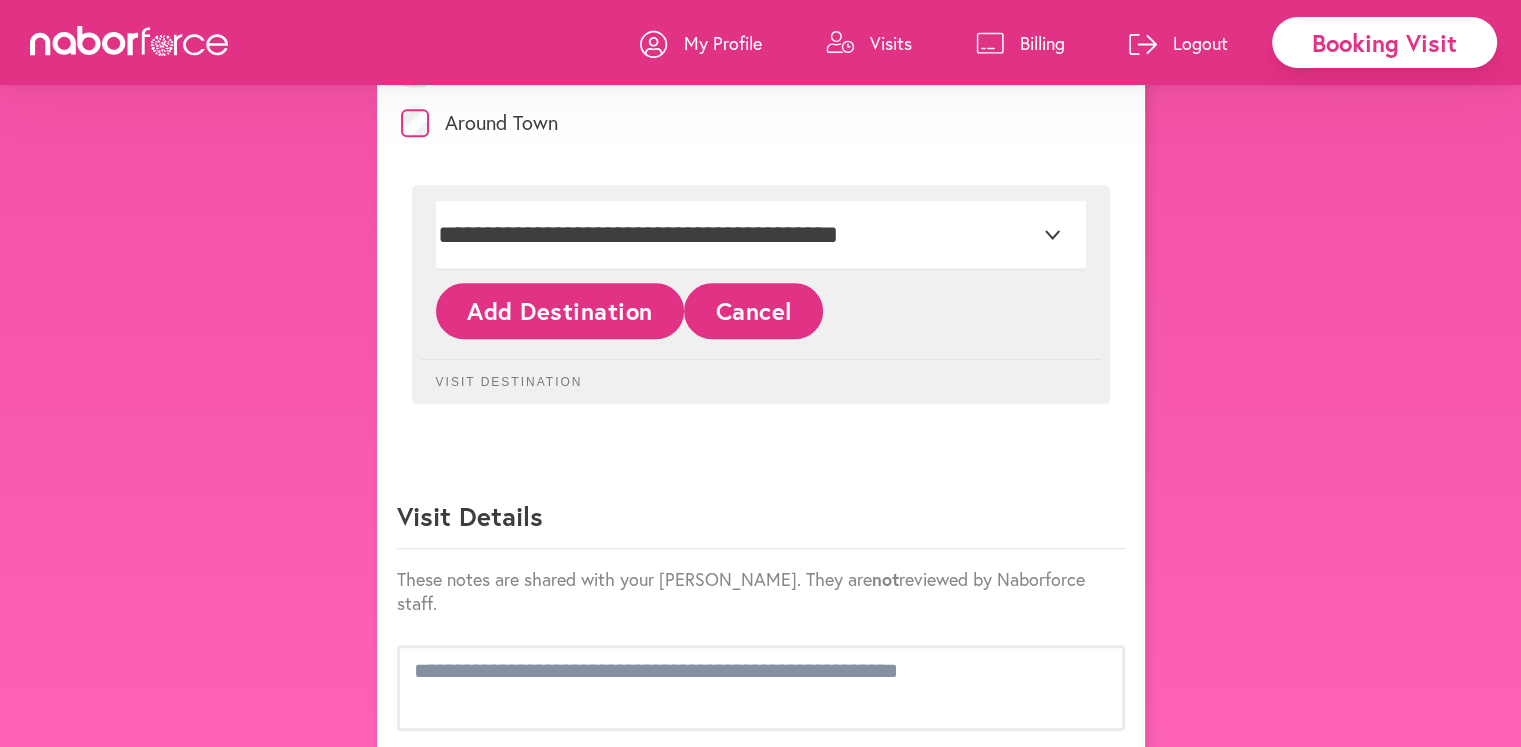 scroll, scrollTop: 1100, scrollLeft: 0, axis: vertical 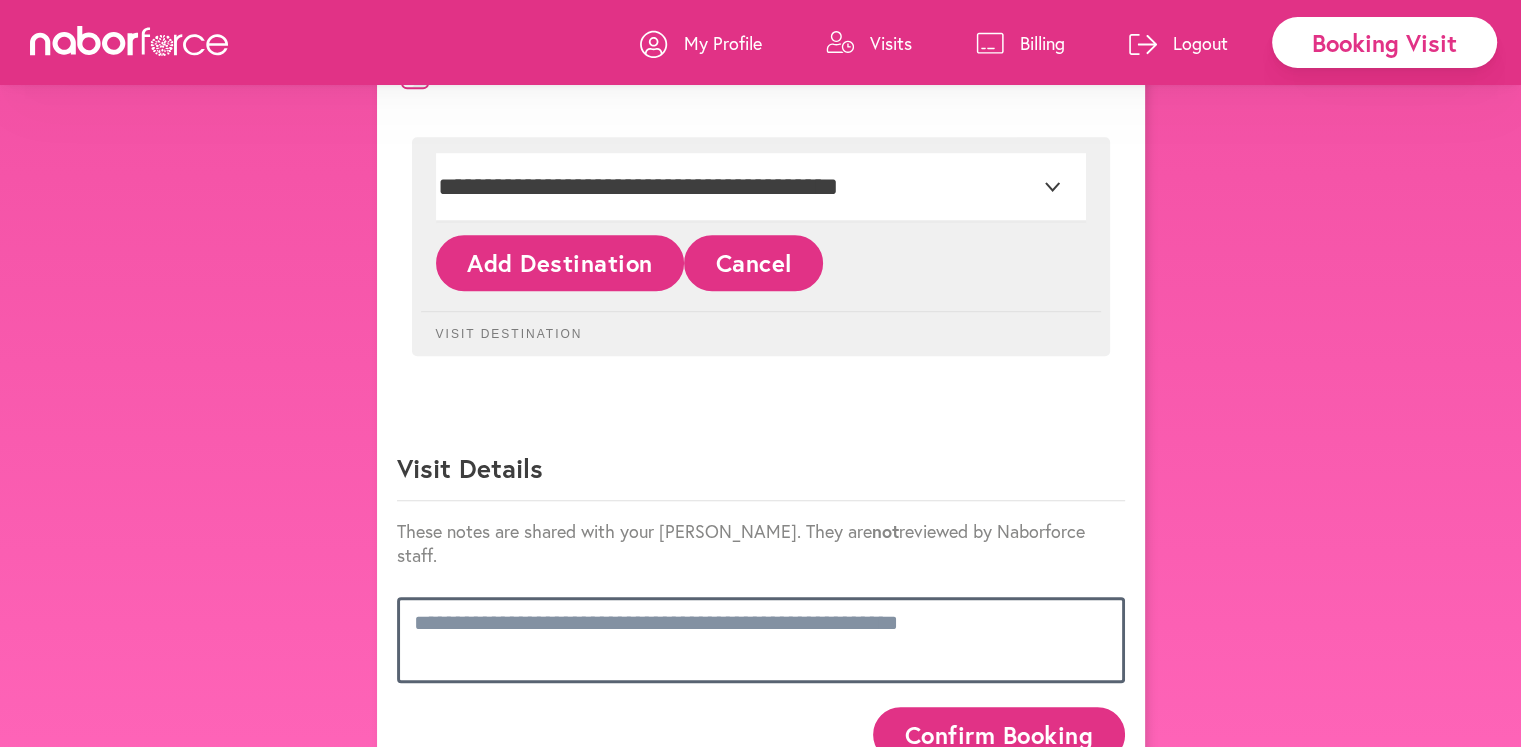 click at bounding box center (761, 640) 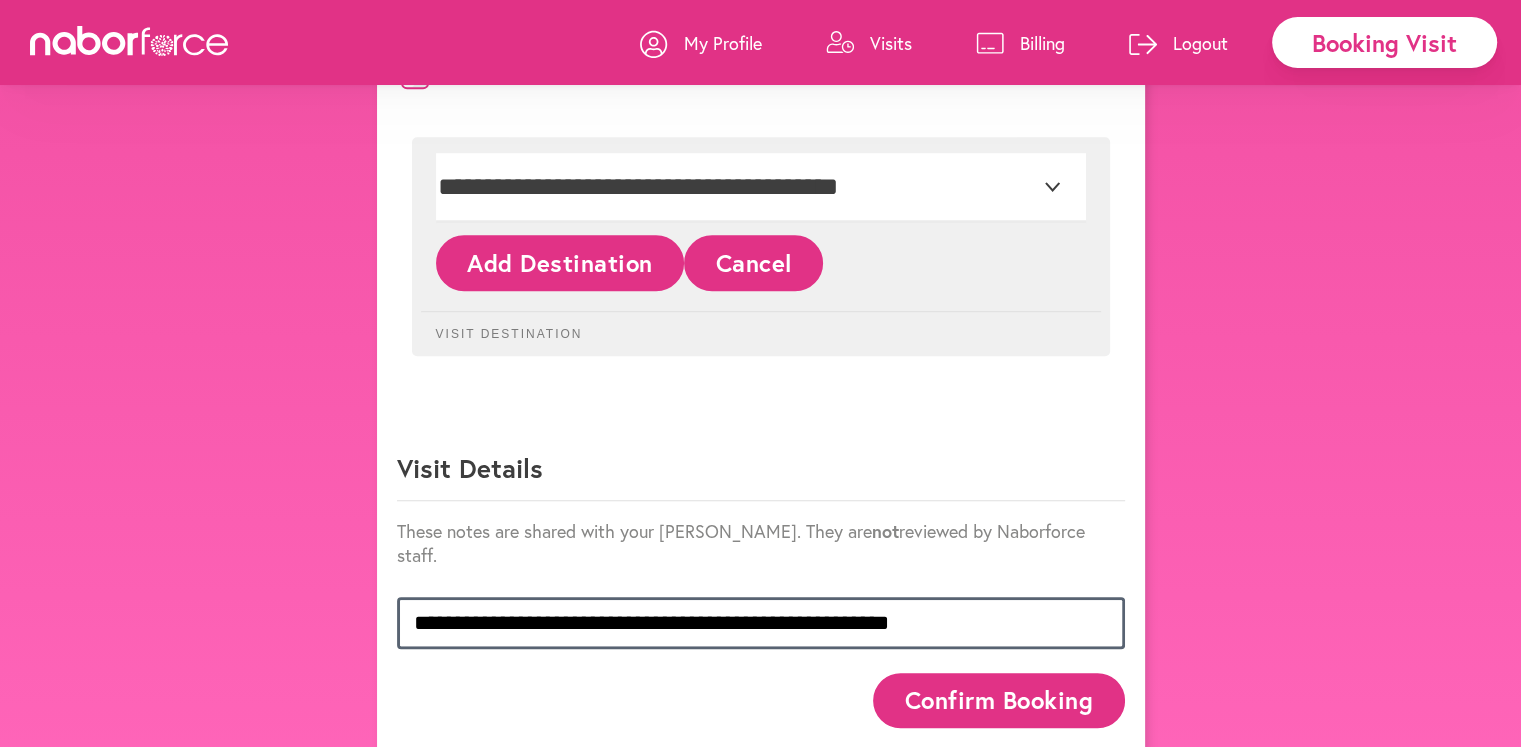 type on "**********" 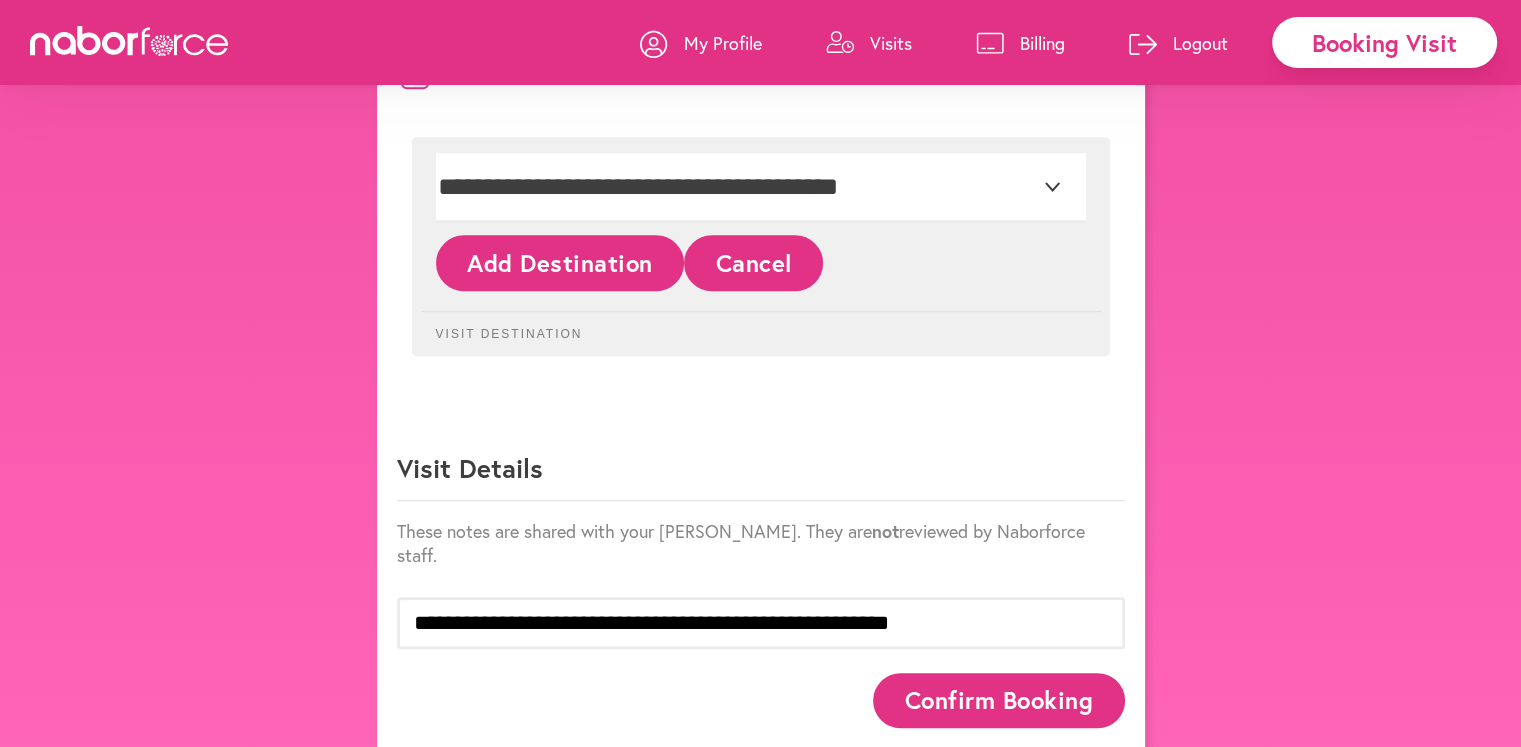 click on "Confirm Booking" at bounding box center (999, 700) 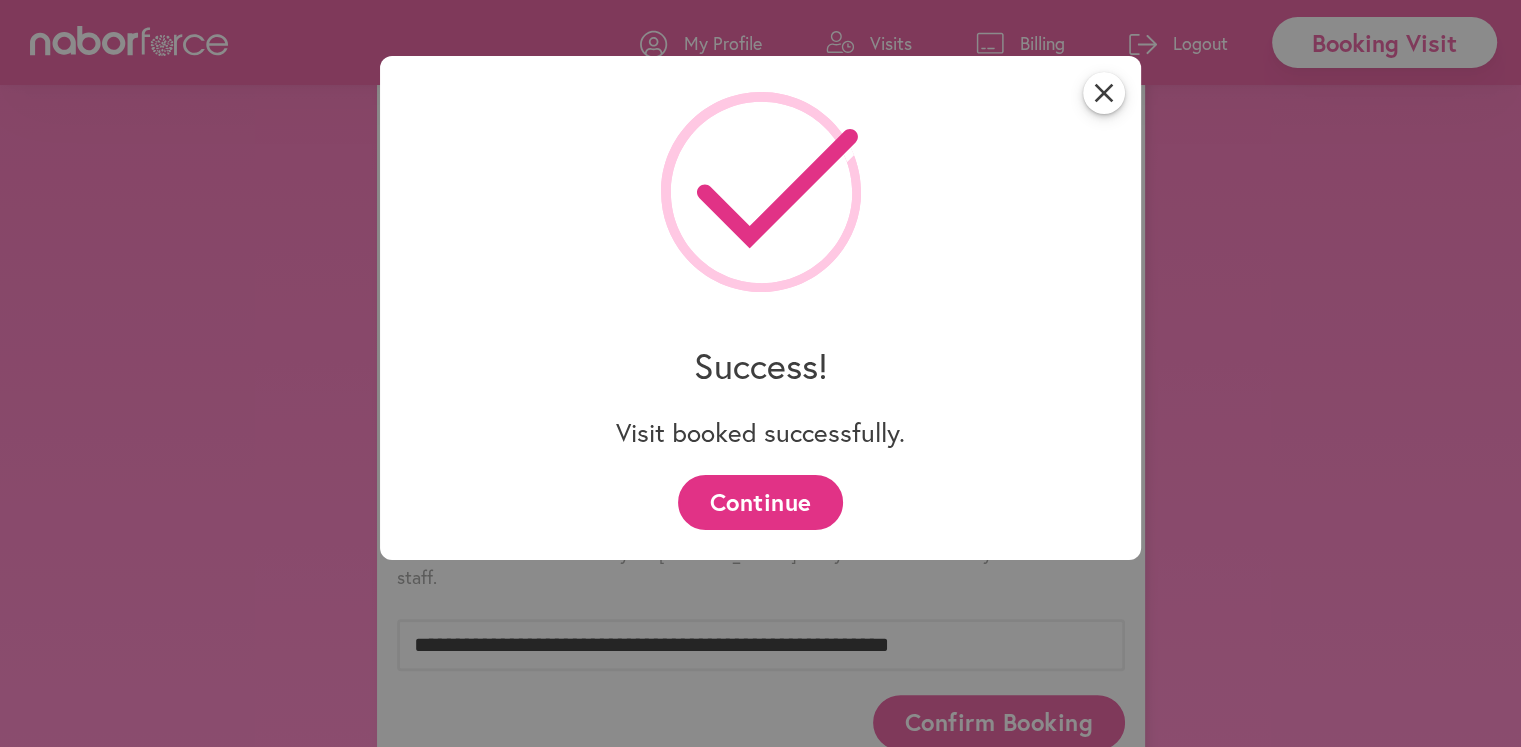 scroll, scrollTop: 1100, scrollLeft: 0, axis: vertical 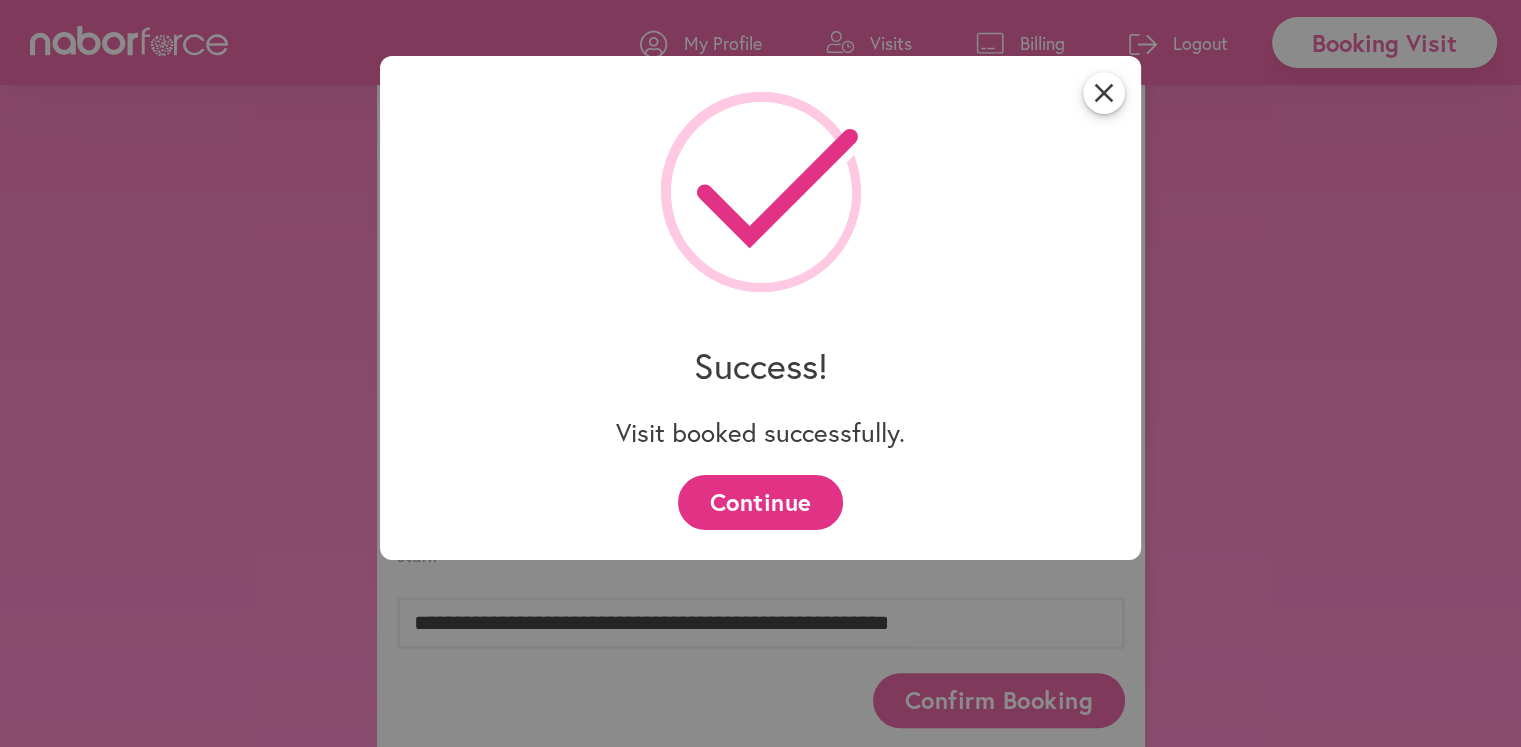 click on "Continue" at bounding box center (760, 502) 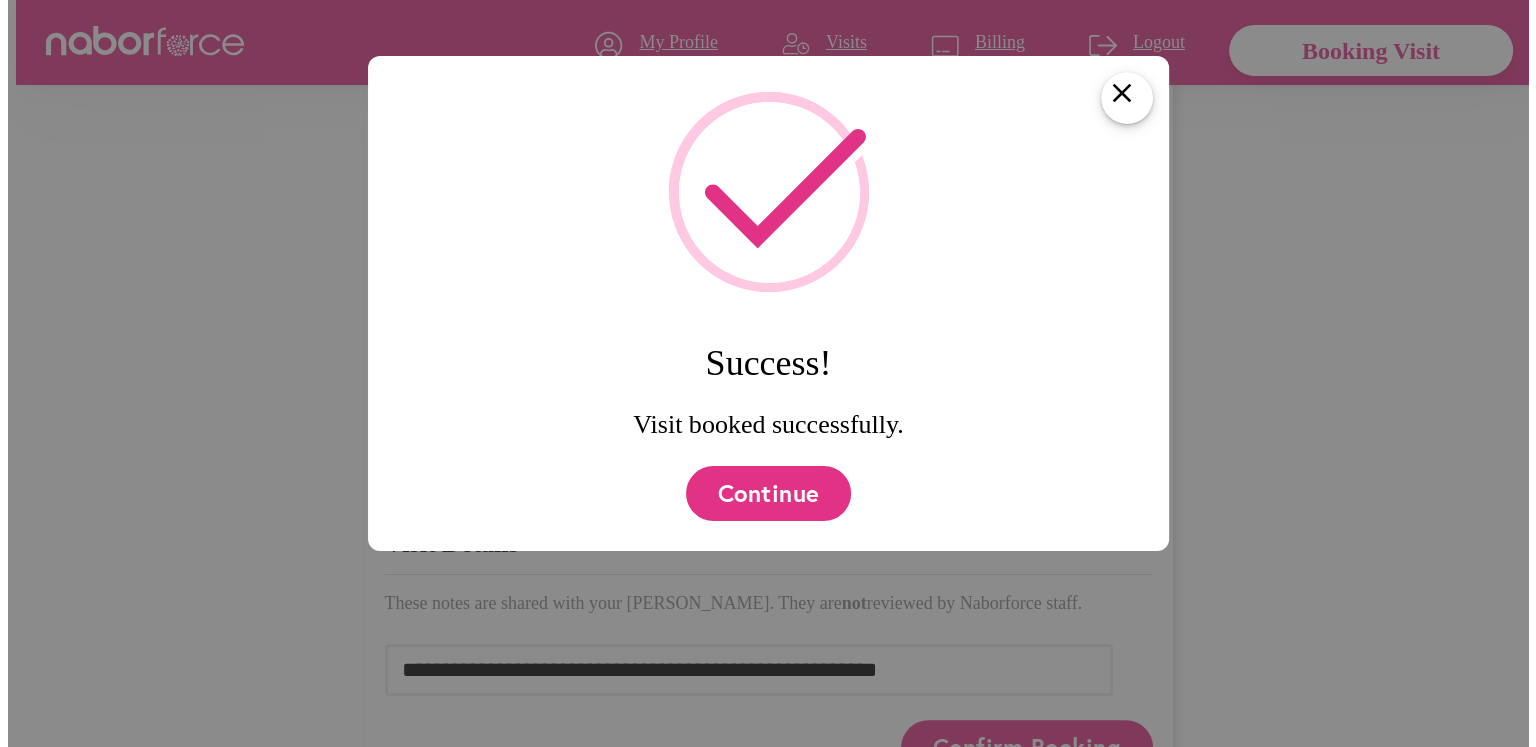 scroll, scrollTop: 0, scrollLeft: 0, axis: both 